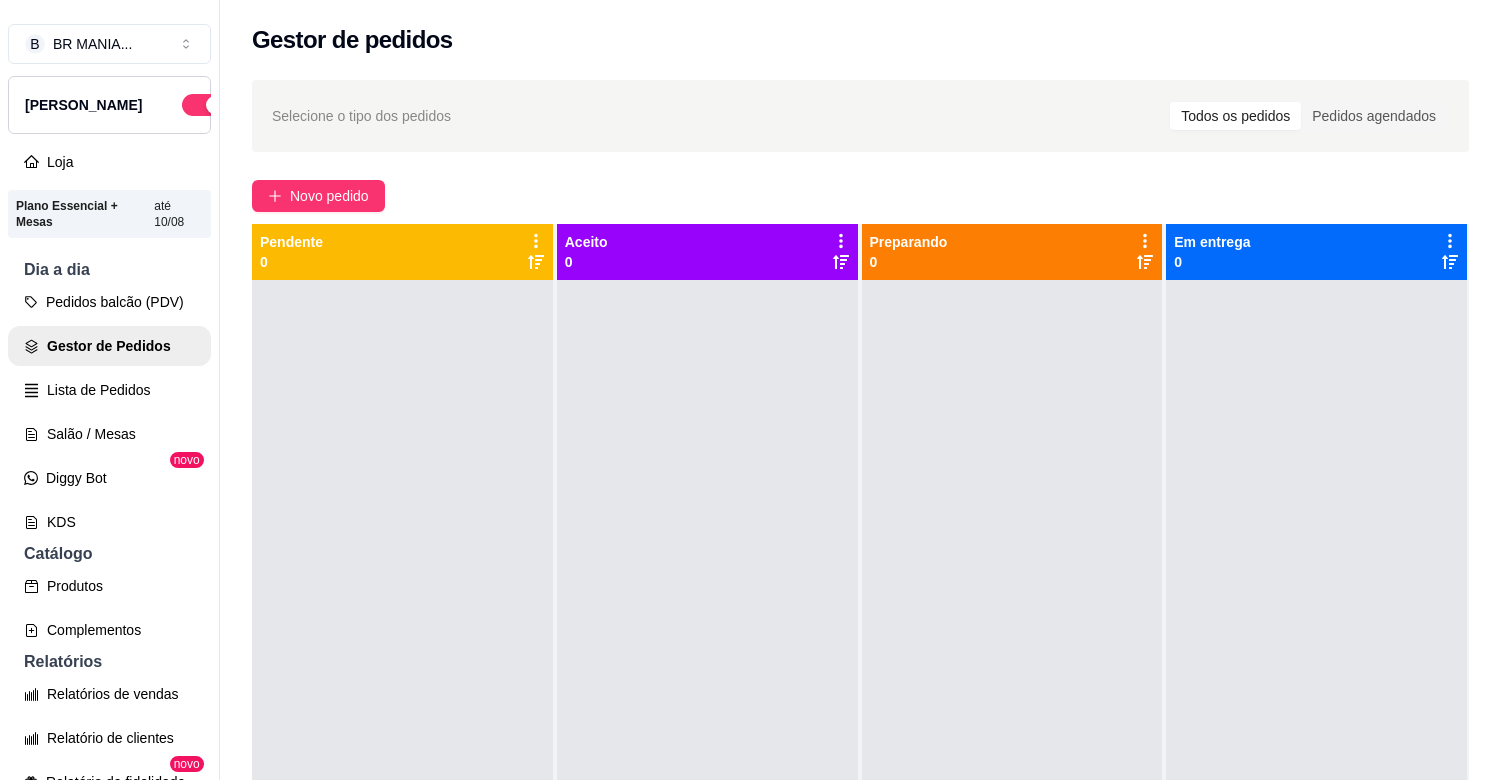 scroll, scrollTop: 0, scrollLeft: 0, axis: both 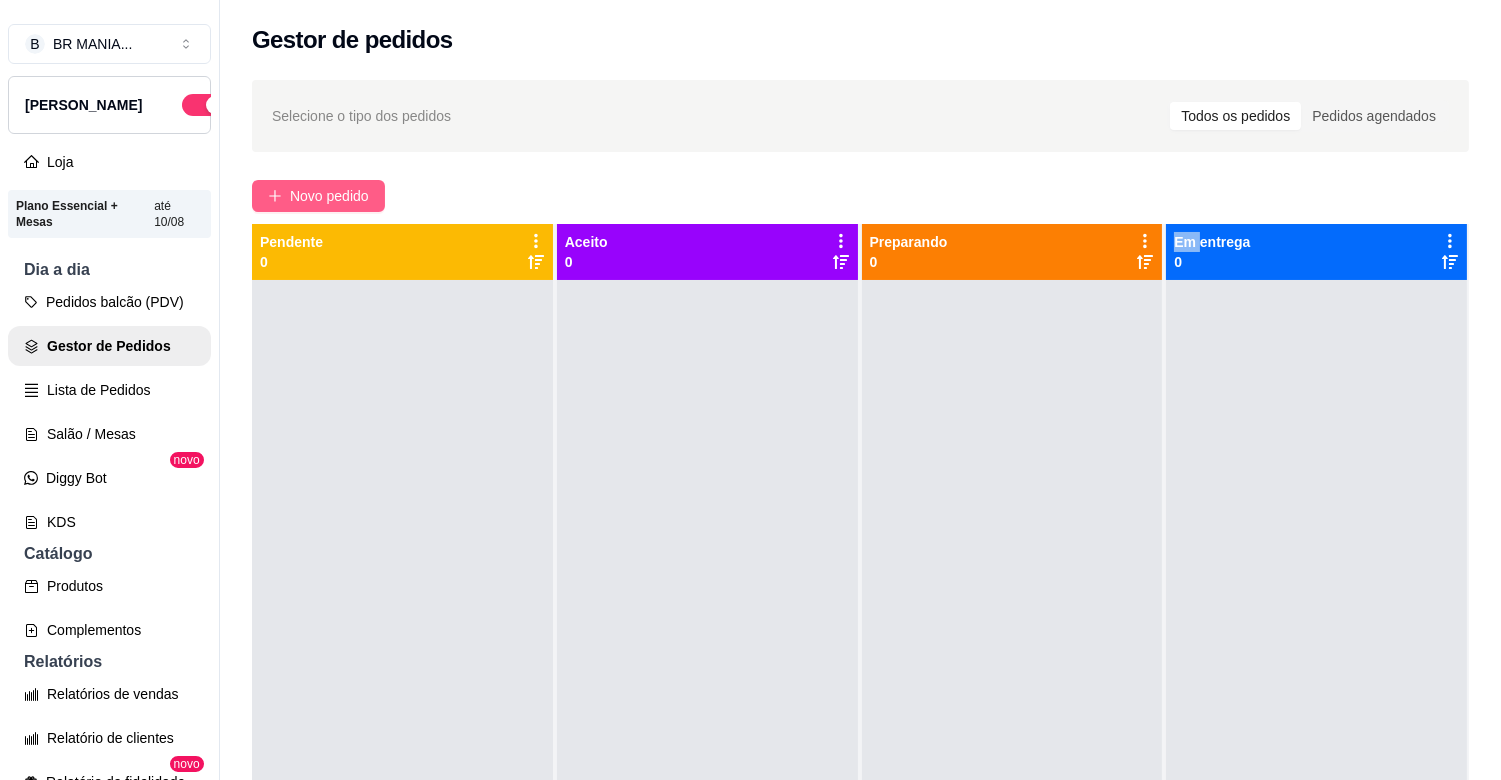 click on "Novo pedido" at bounding box center [318, 196] 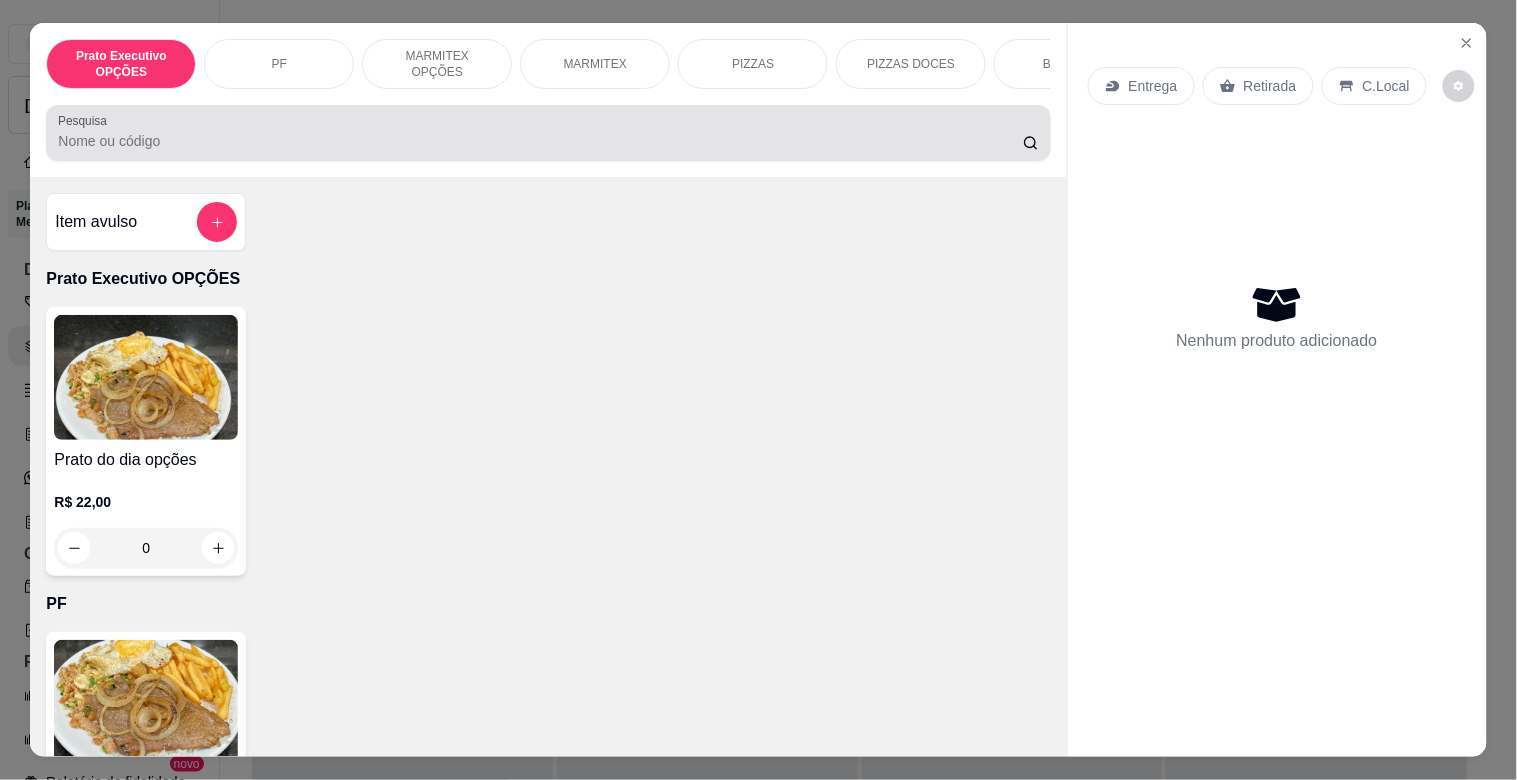 click on "Pesquisa" at bounding box center [540, 141] 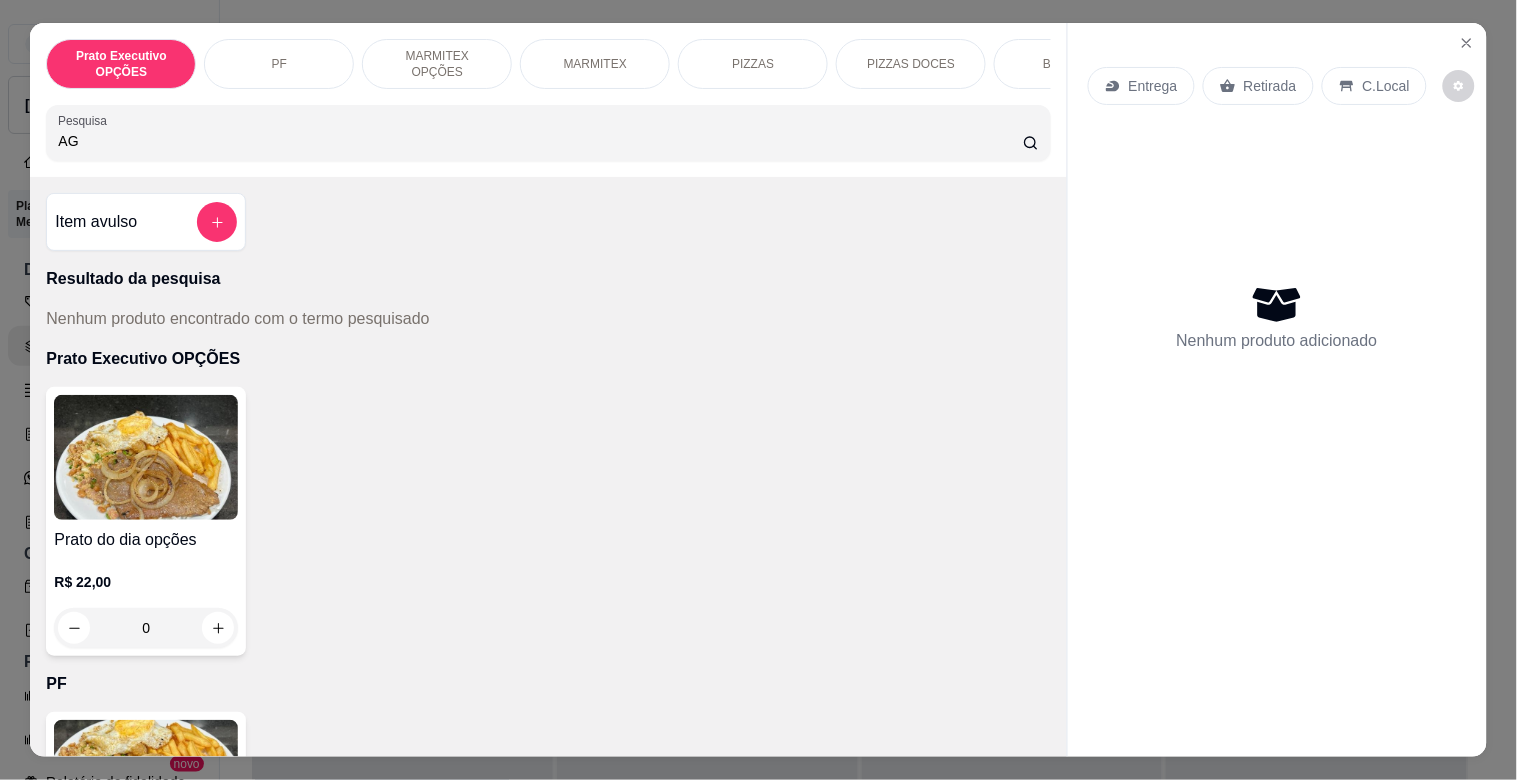 type on "A" 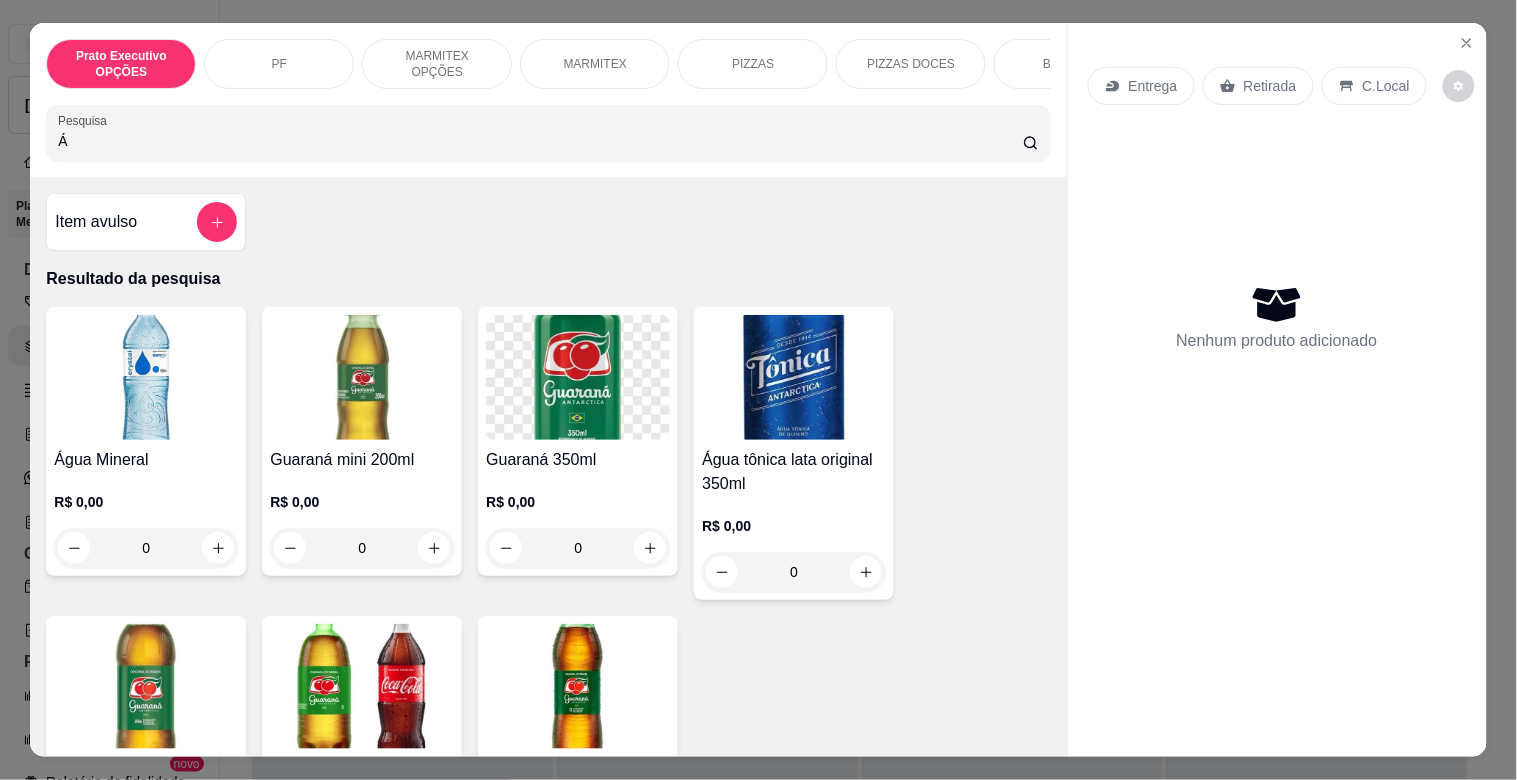 type on "Á" 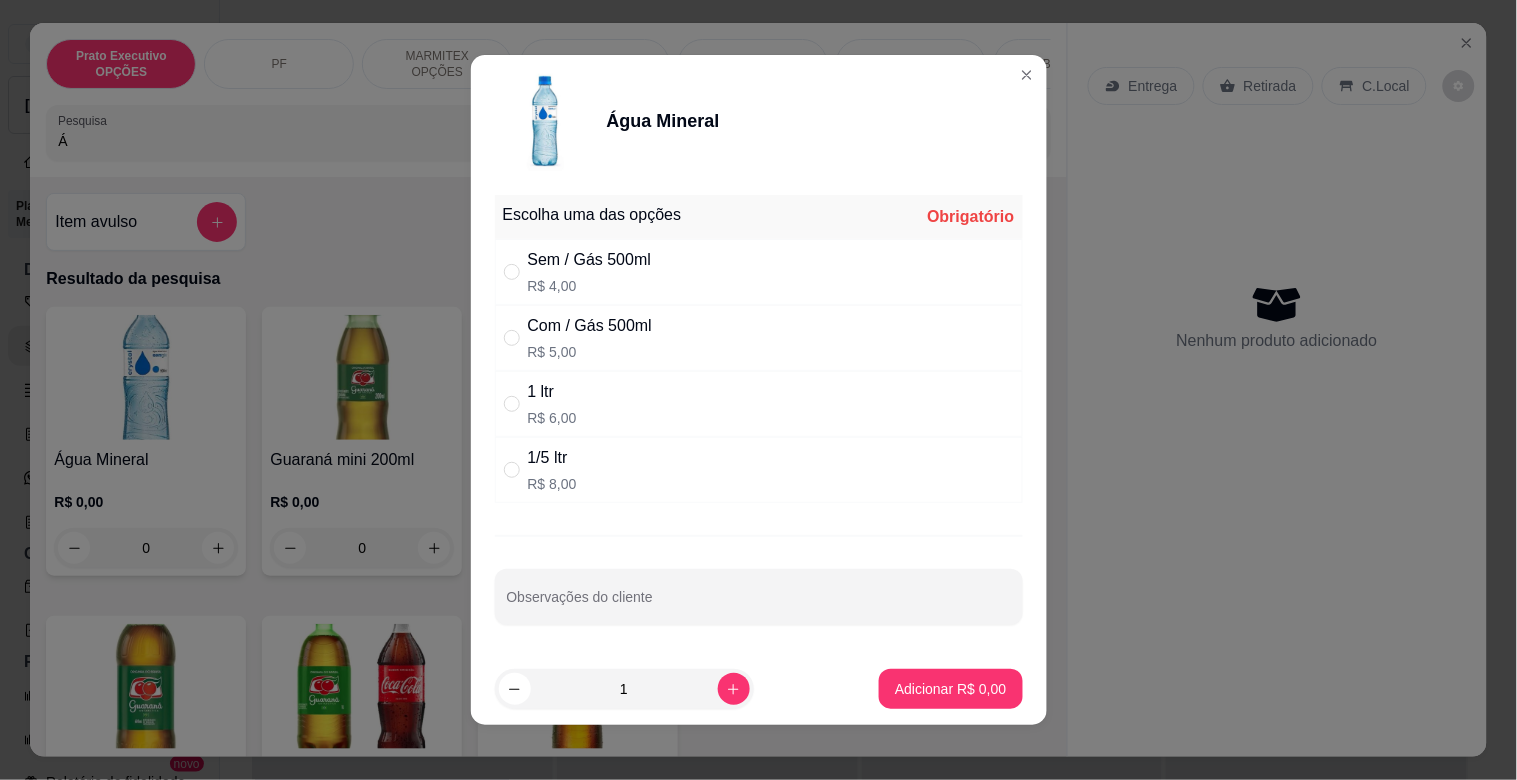 click on "1 ltr  R$ 6,00" at bounding box center (552, 404) 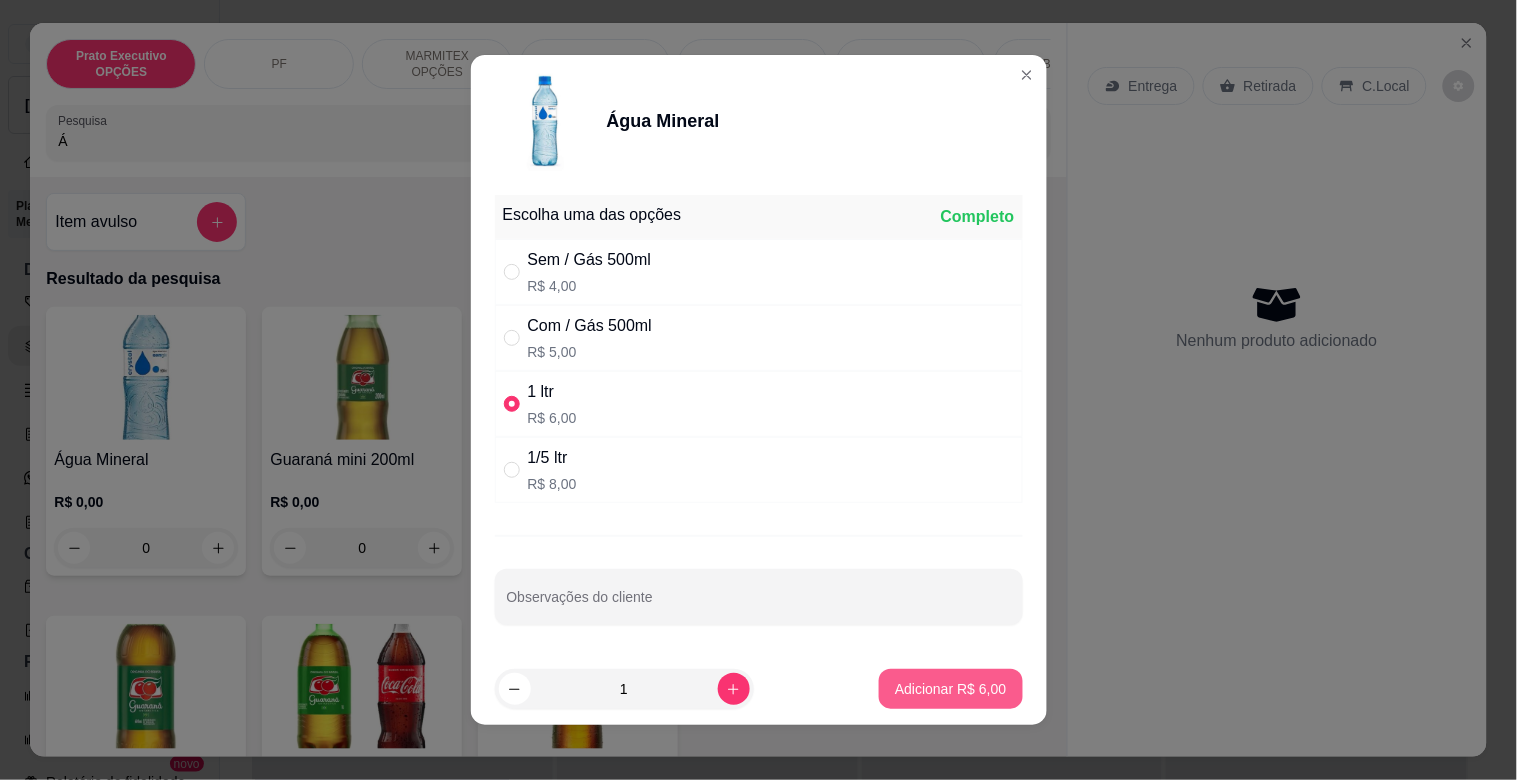 click on "Adicionar   R$ 6,00" at bounding box center (950, 689) 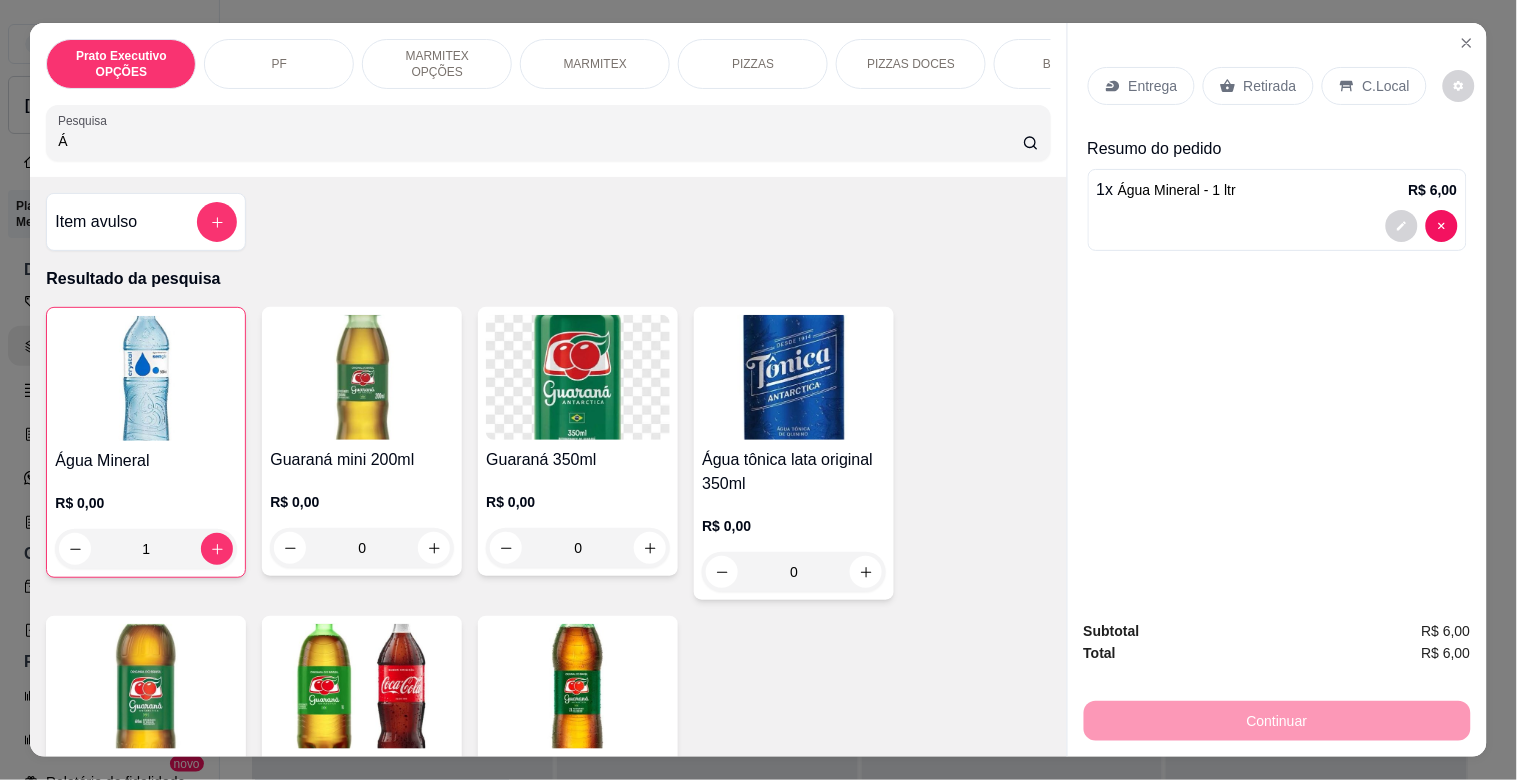click on "C.Local" at bounding box center [1386, 86] 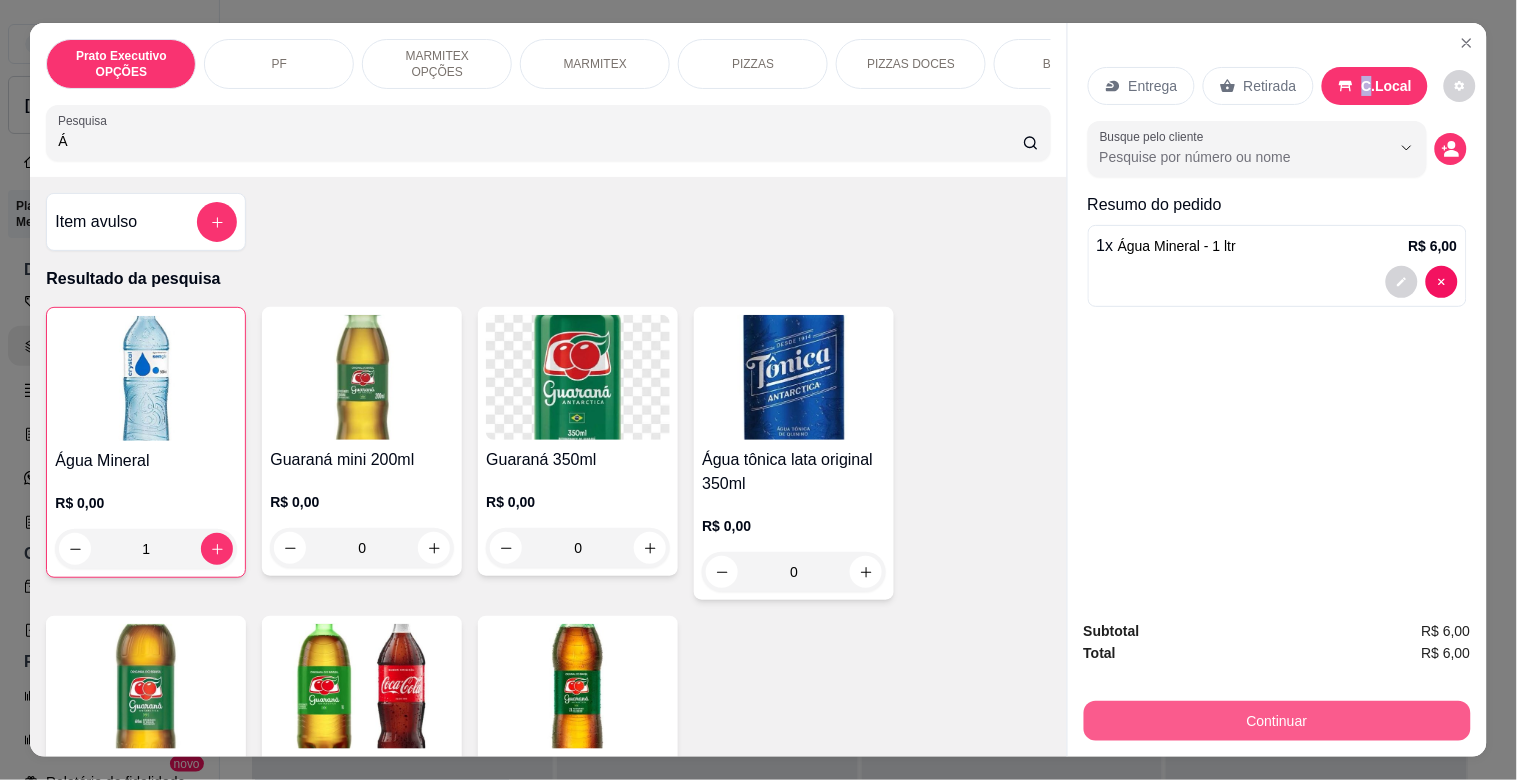click on "Continuar" at bounding box center (1277, 721) 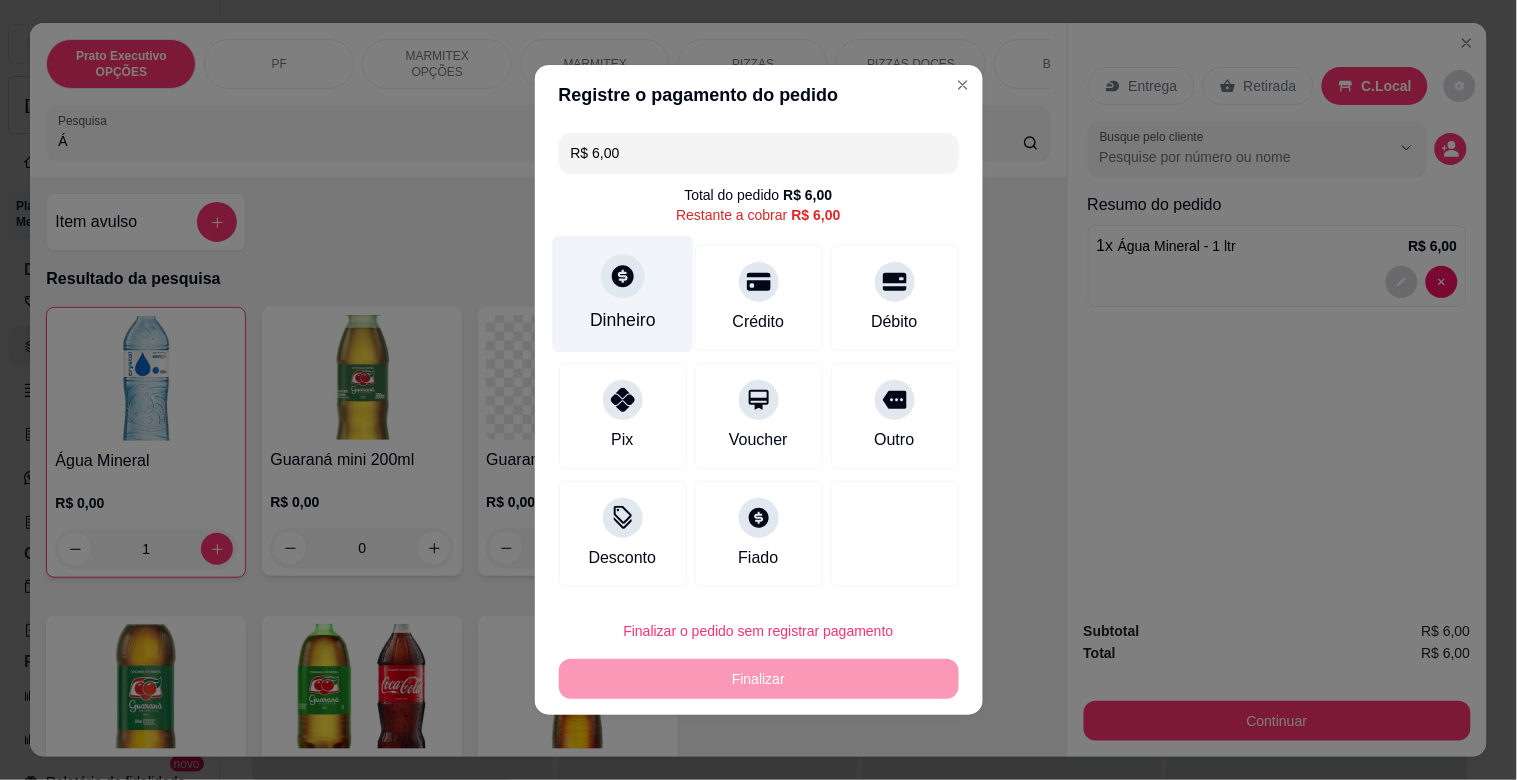 click on "Dinheiro" at bounding box center (622, 294) 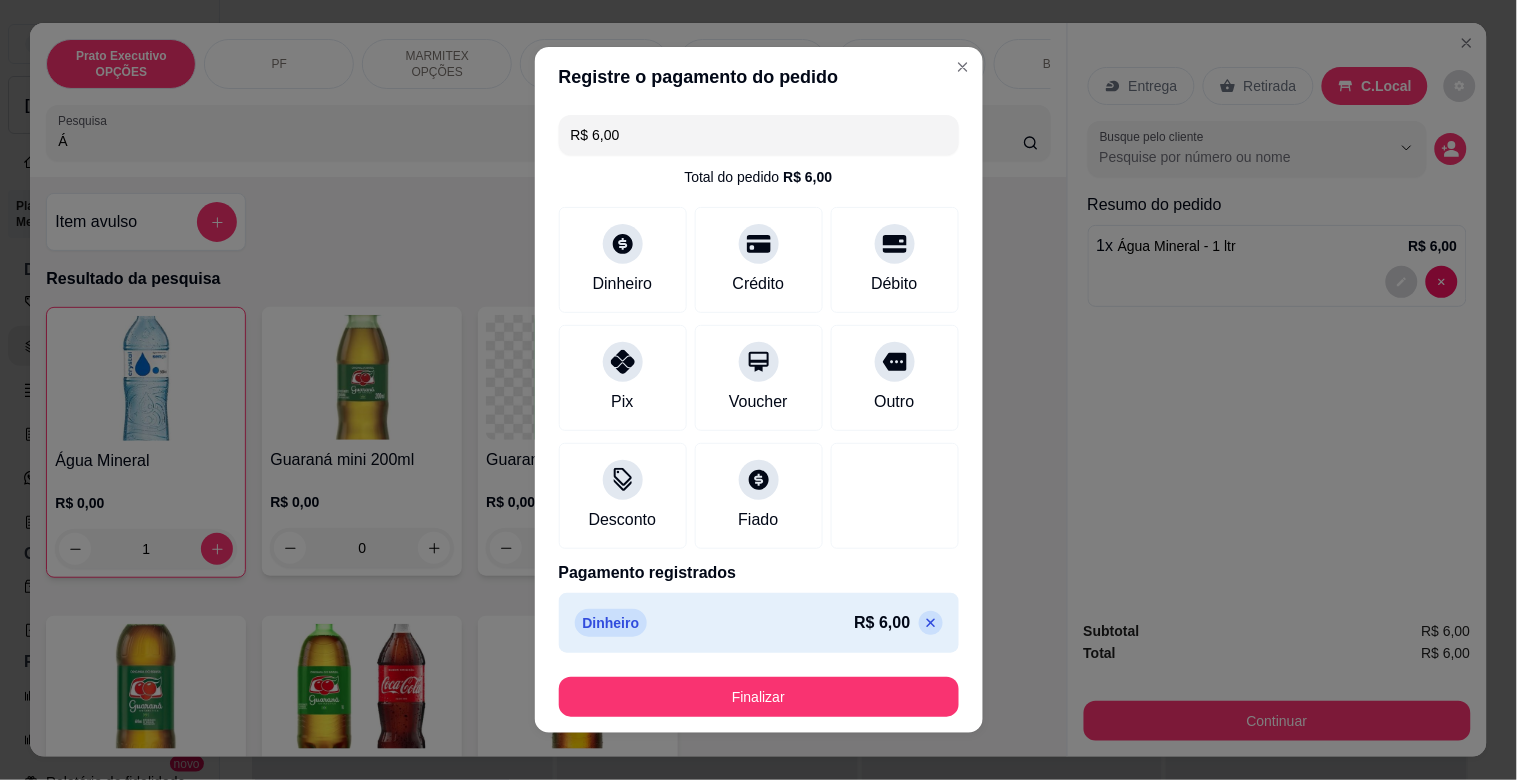 type on "R$ 0,00" 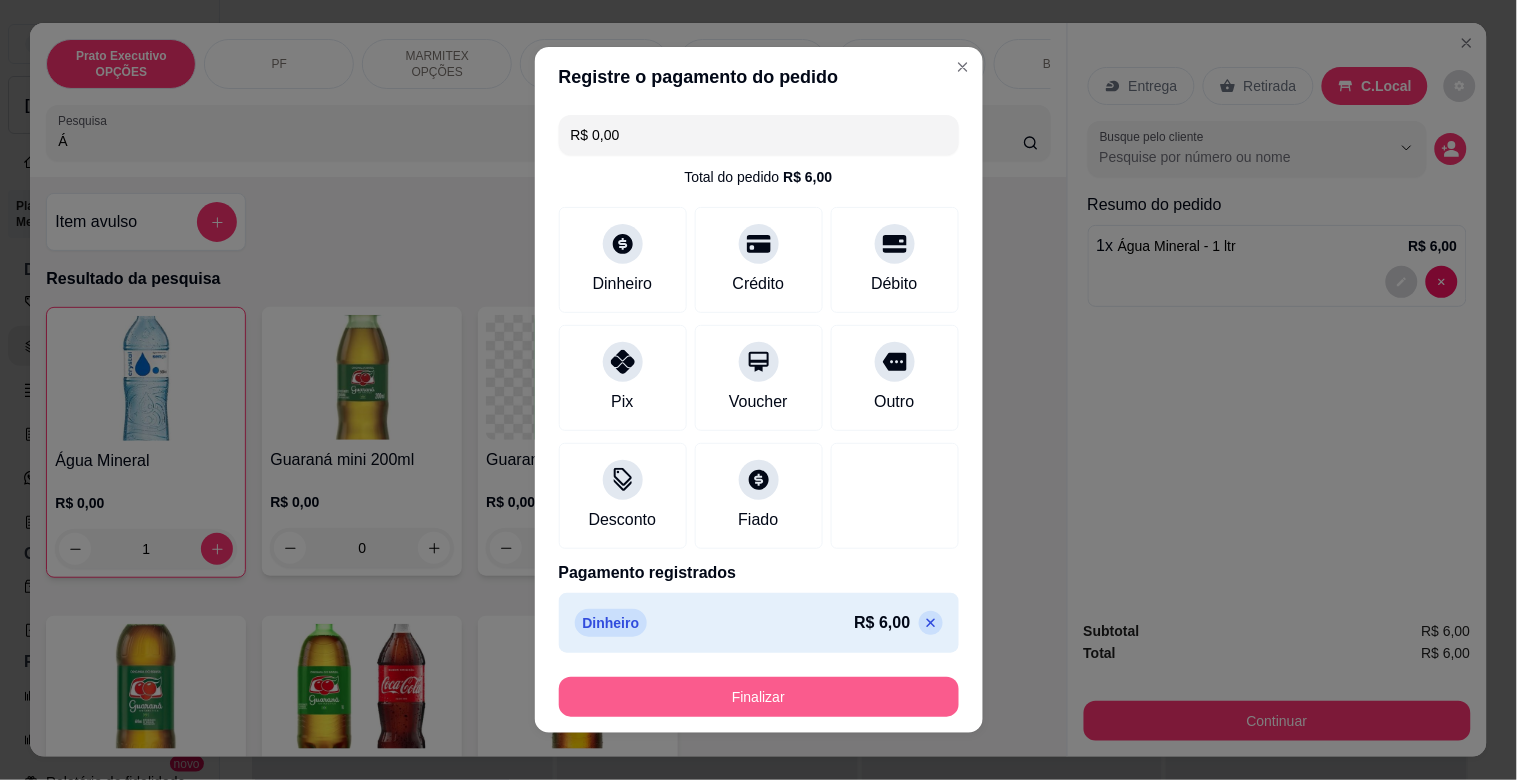 click on "Finalizar" at bounding box center (759, 697) 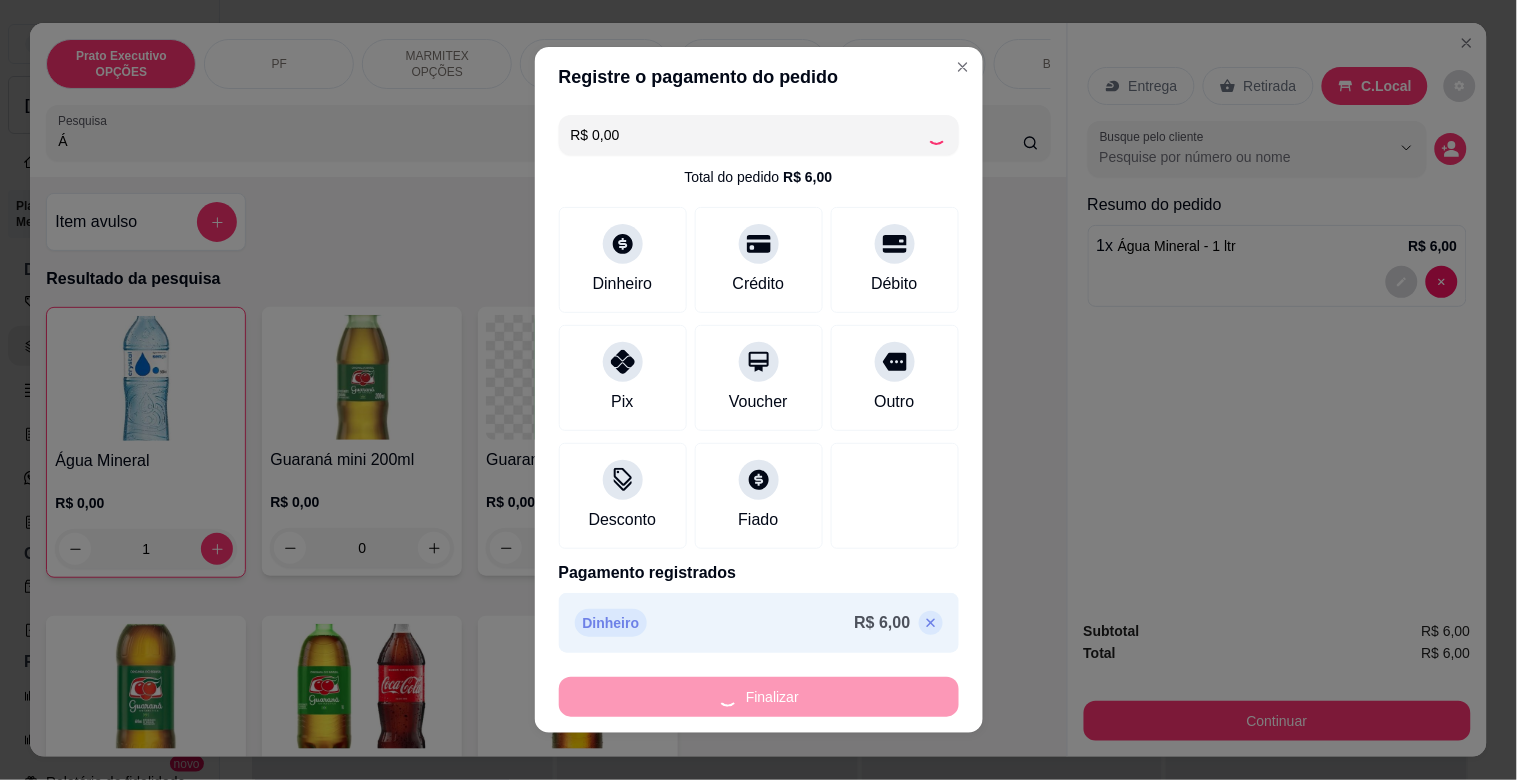 type on "0" 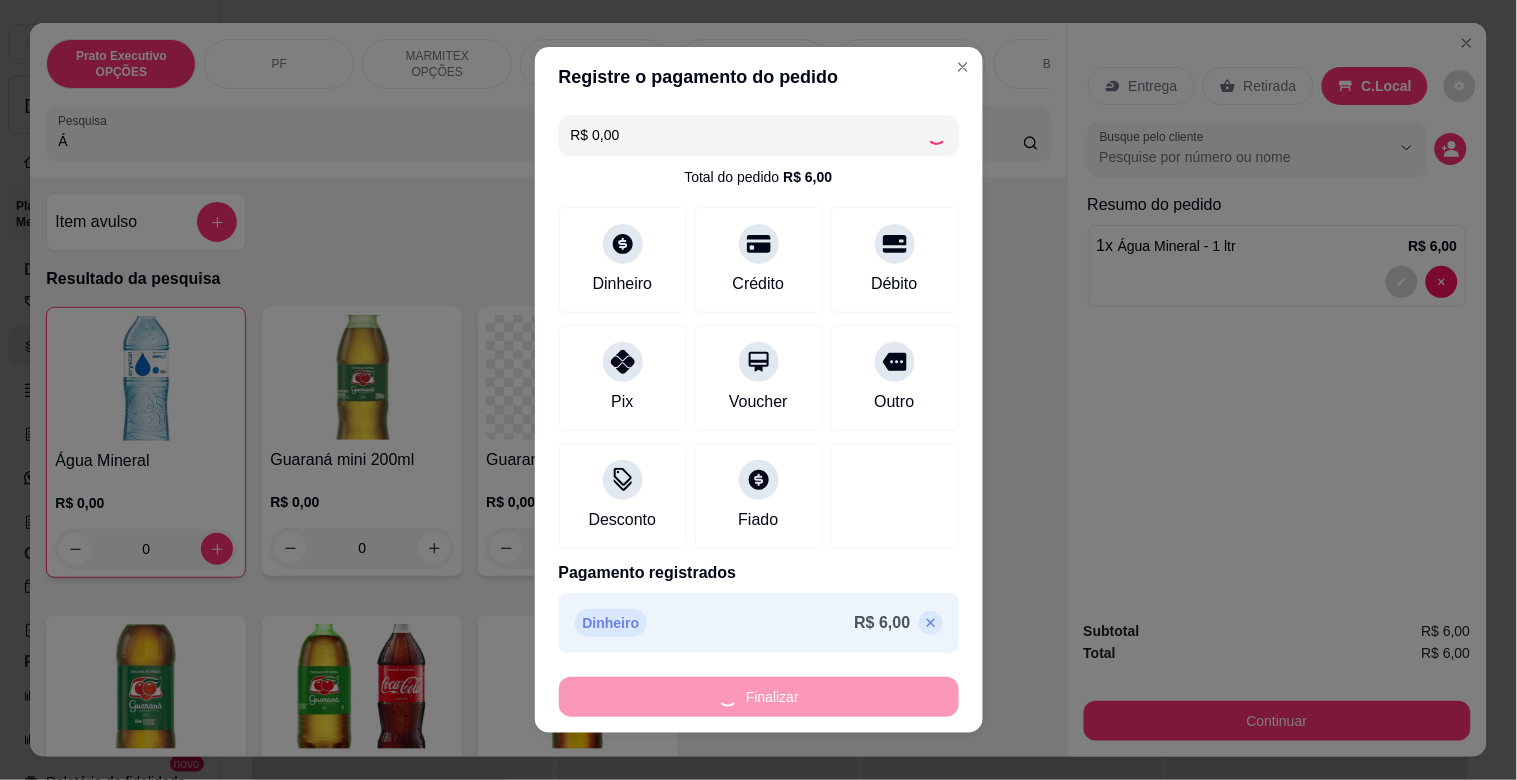 type on "-R$ 6,00" 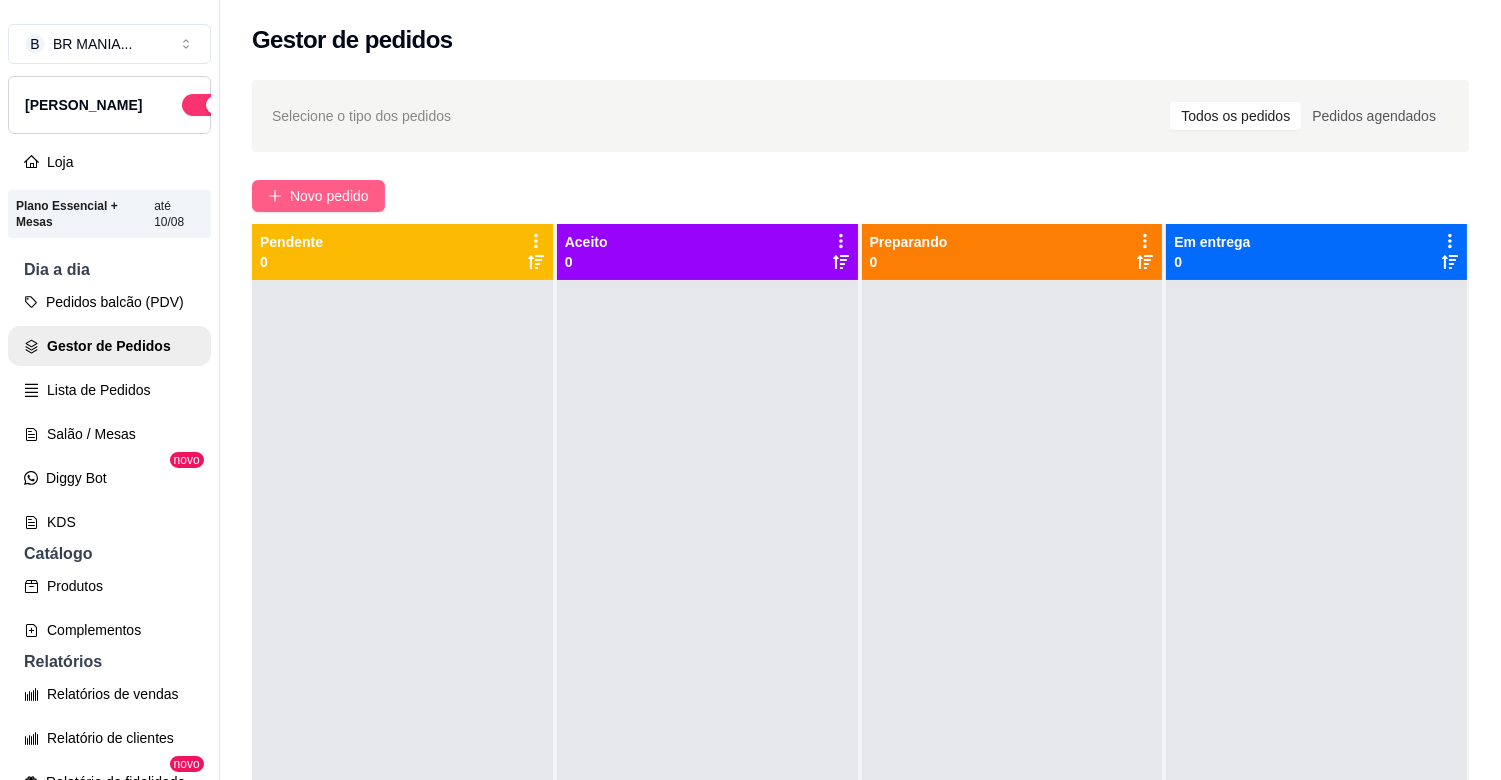 click on "Novo pedido" at bounding box center (329, 196) 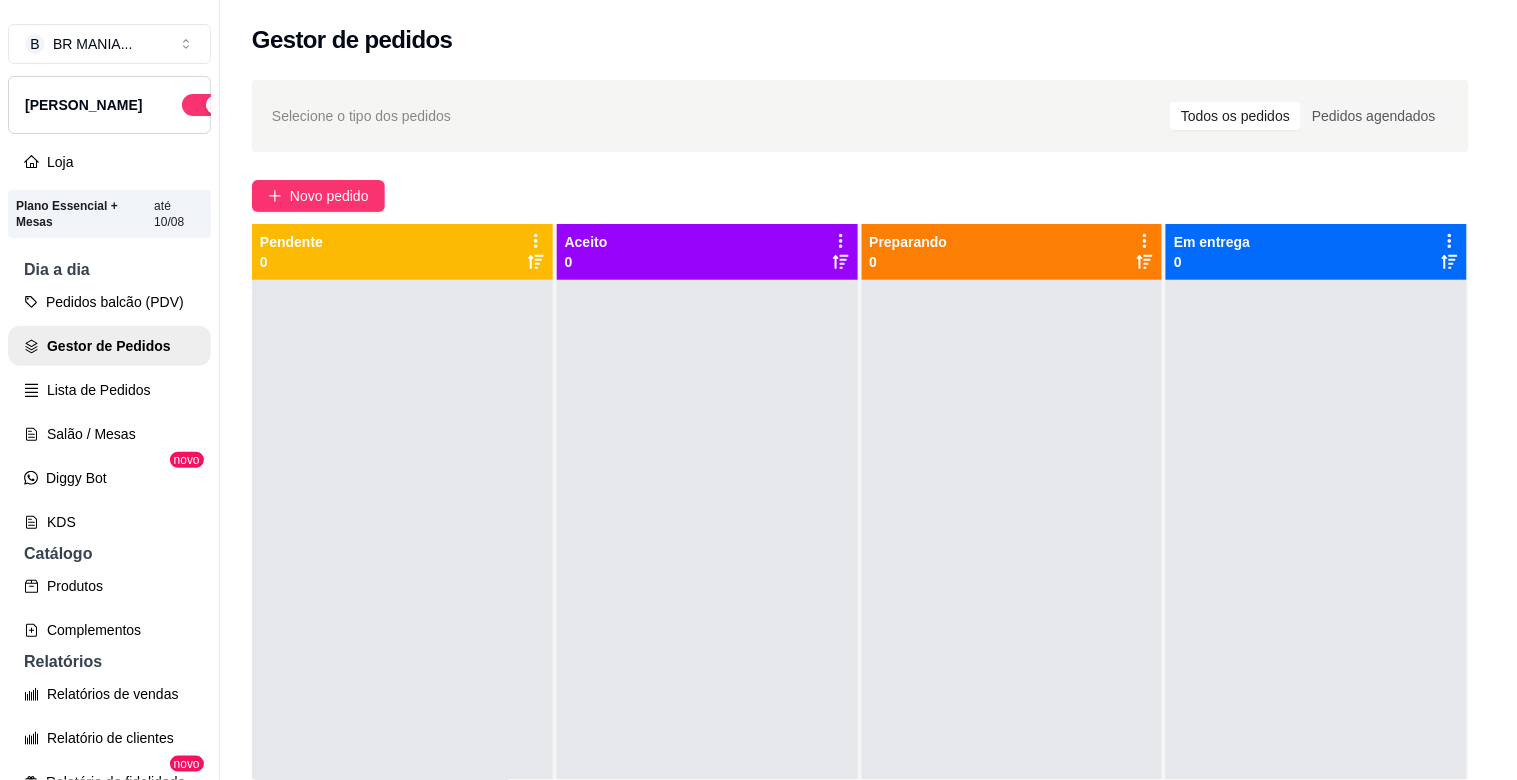 click on "Pesquisa" at bounding box center (540, 141) 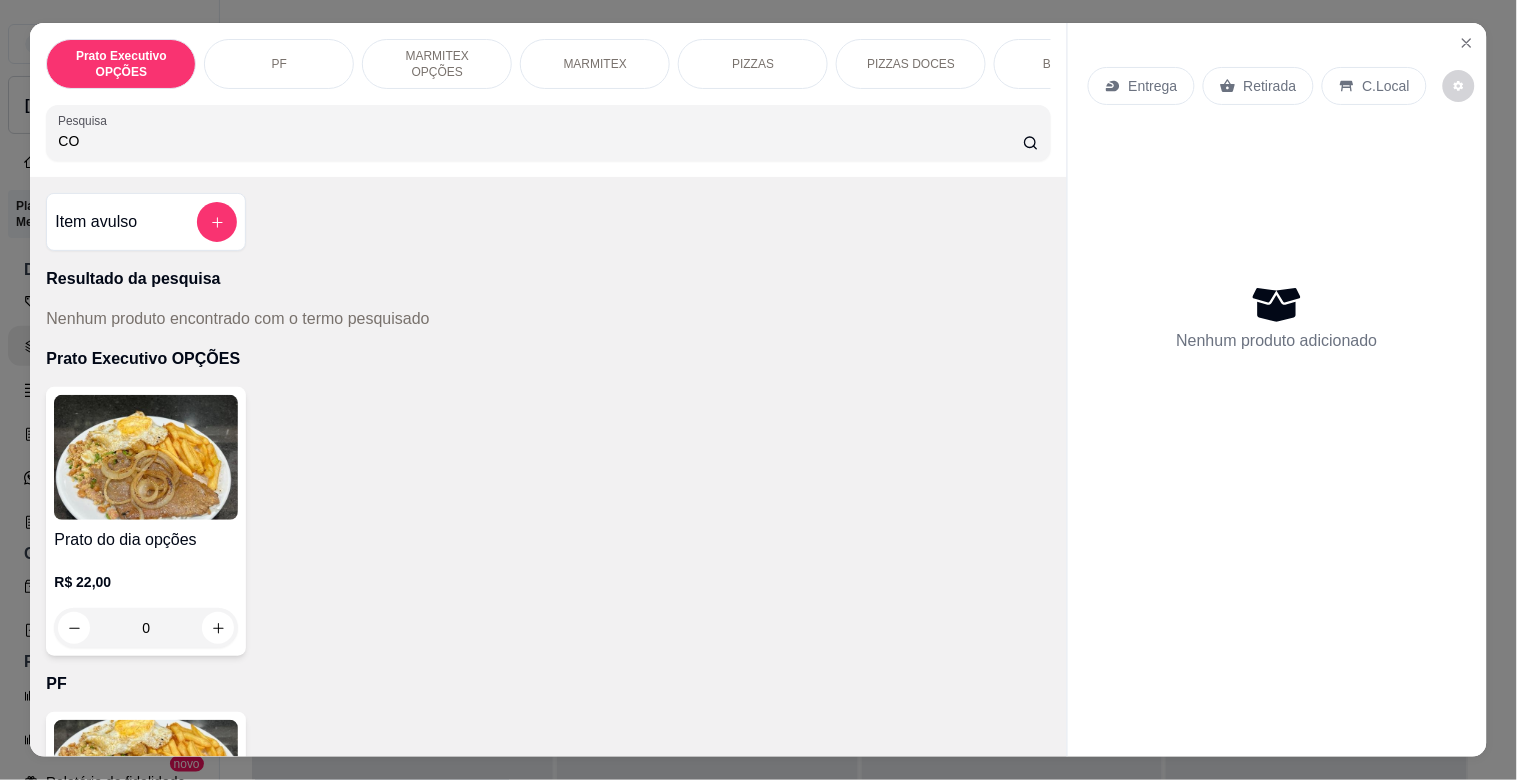 type on "C" 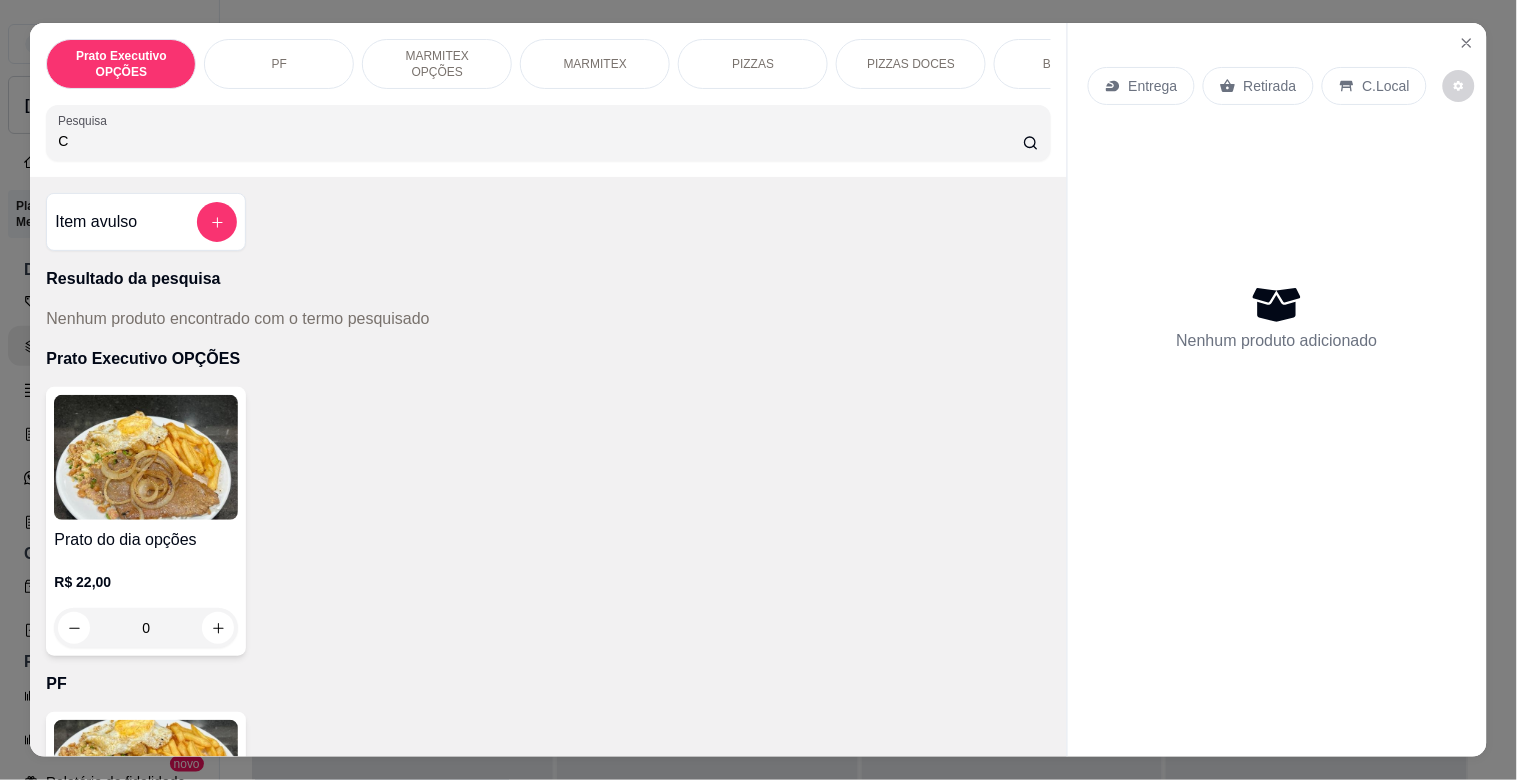 type 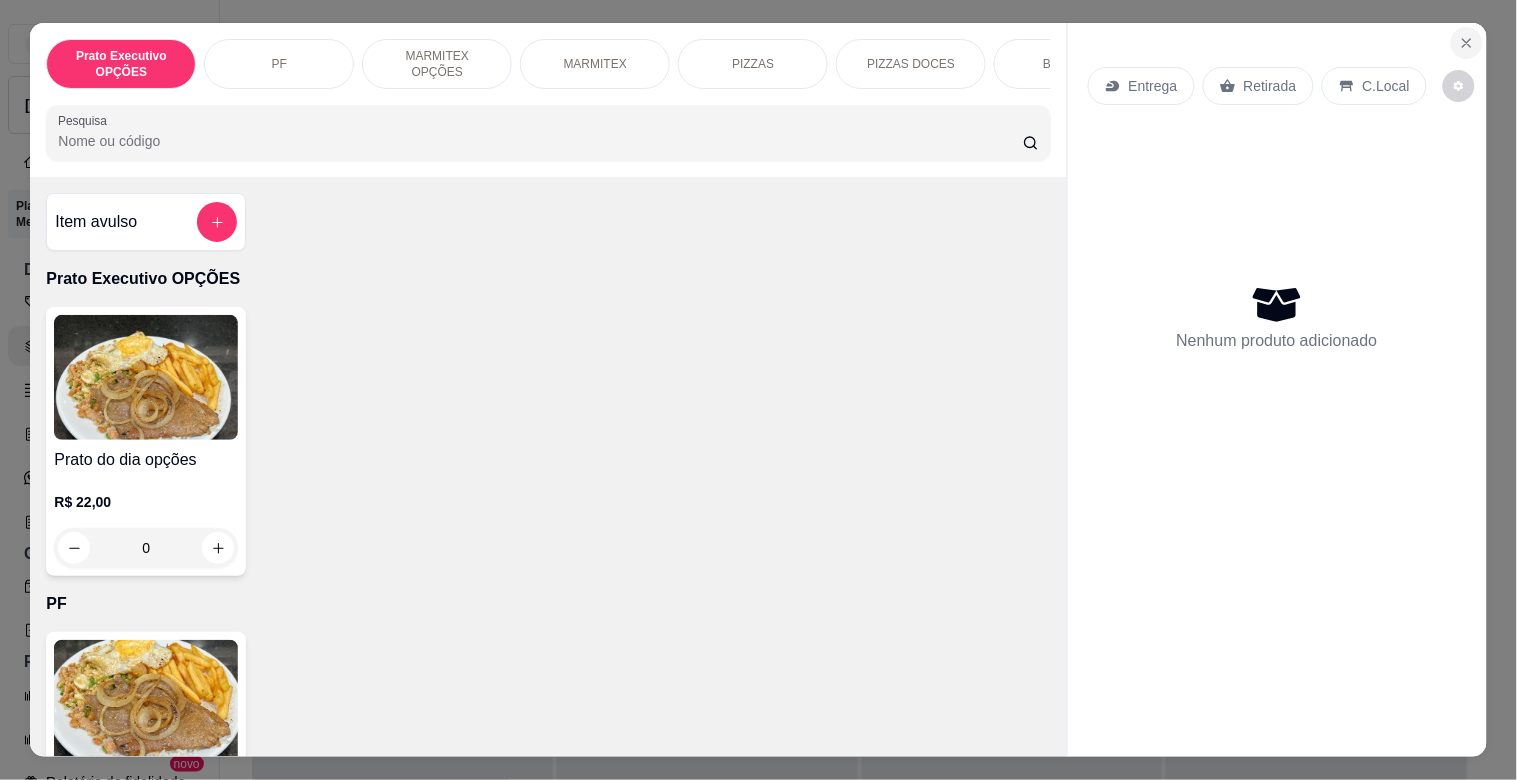 click at bounding box center [1467, 43] 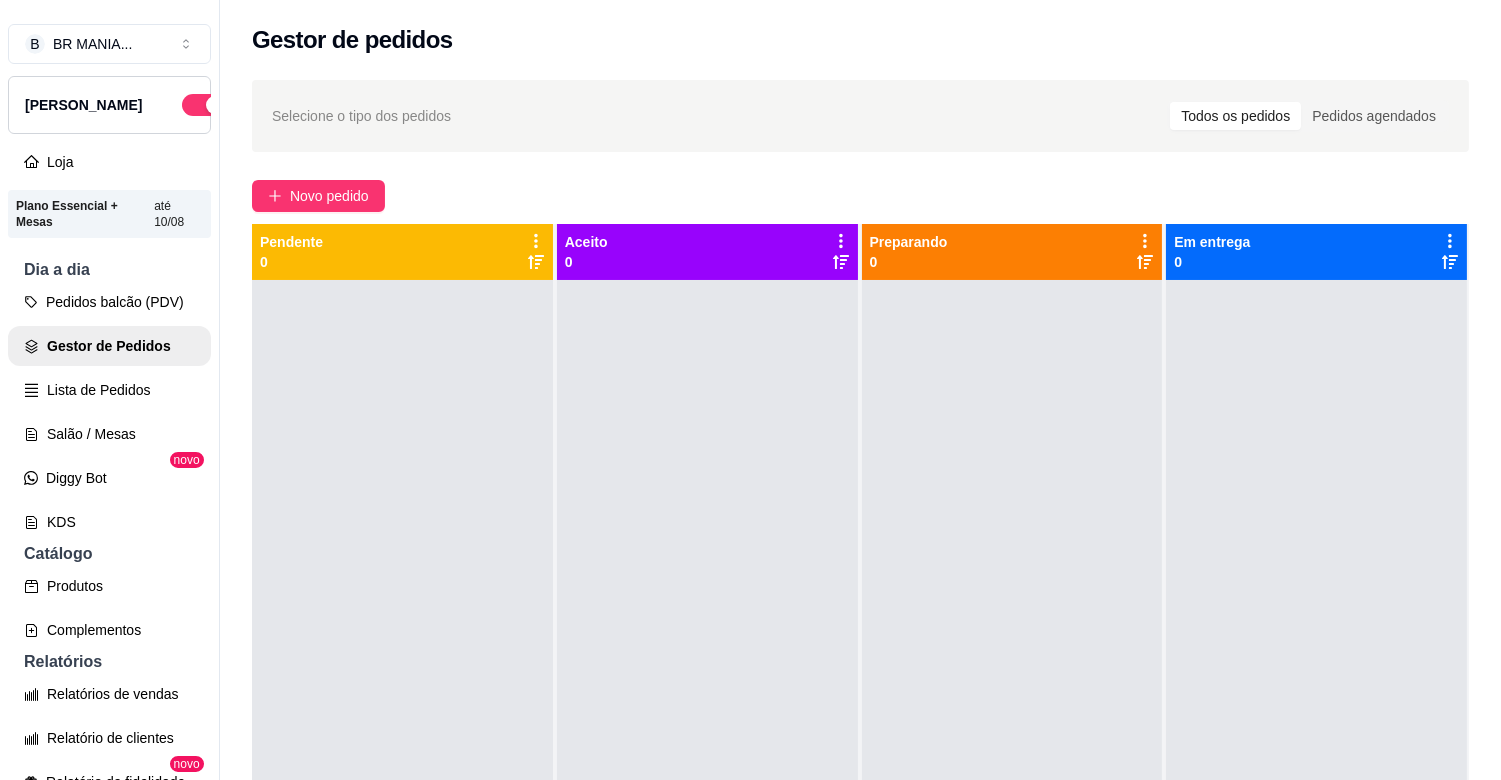 click on "Preparando 0" at bounding box center (1012, 252) 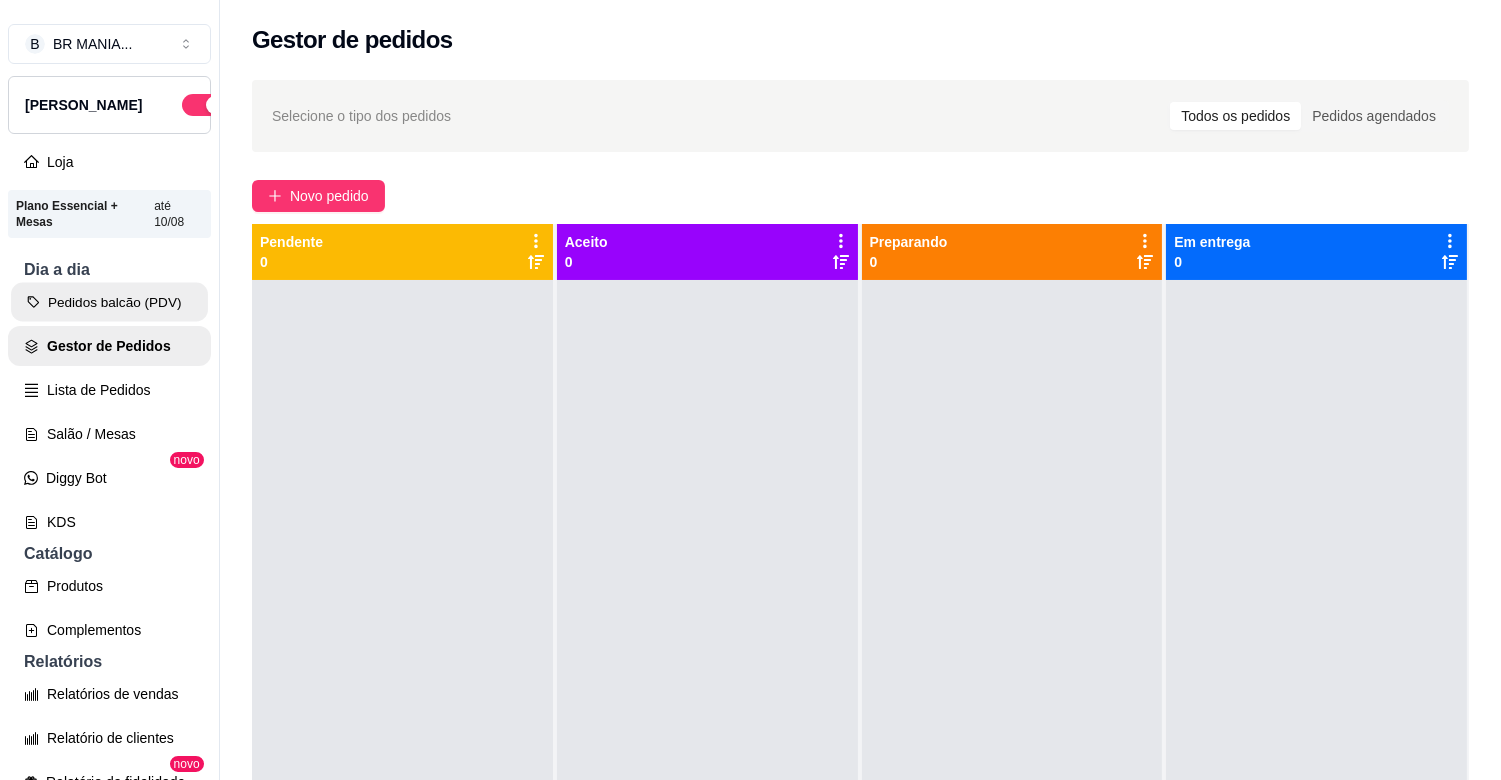 click on "Pedidos balcão (PDV)" at bounding box center [109, 302] 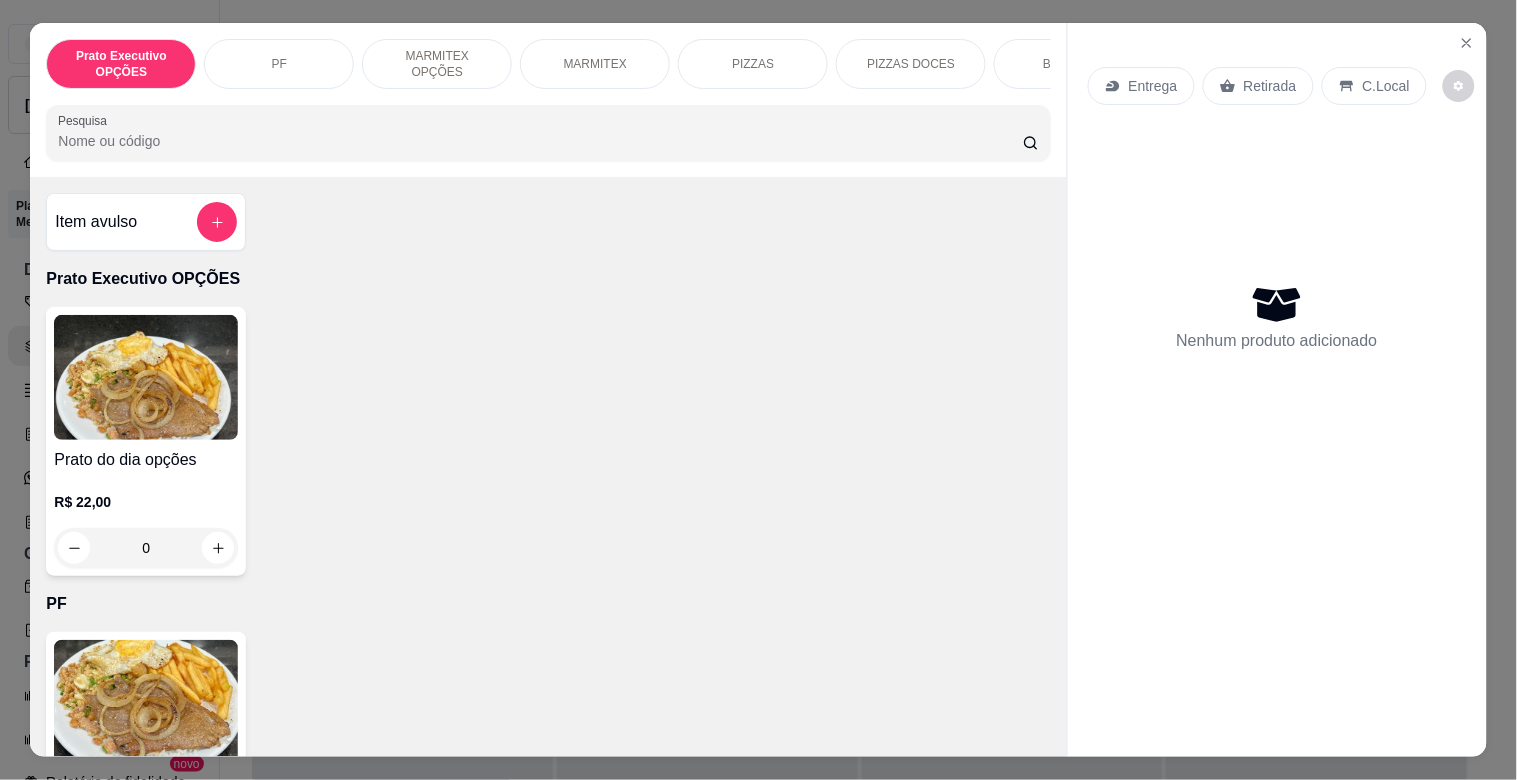 drag, startPoint x: 1457, startPoint y: 12, endPoint x: 1304, endPoint y: 140, distance: 199.48183 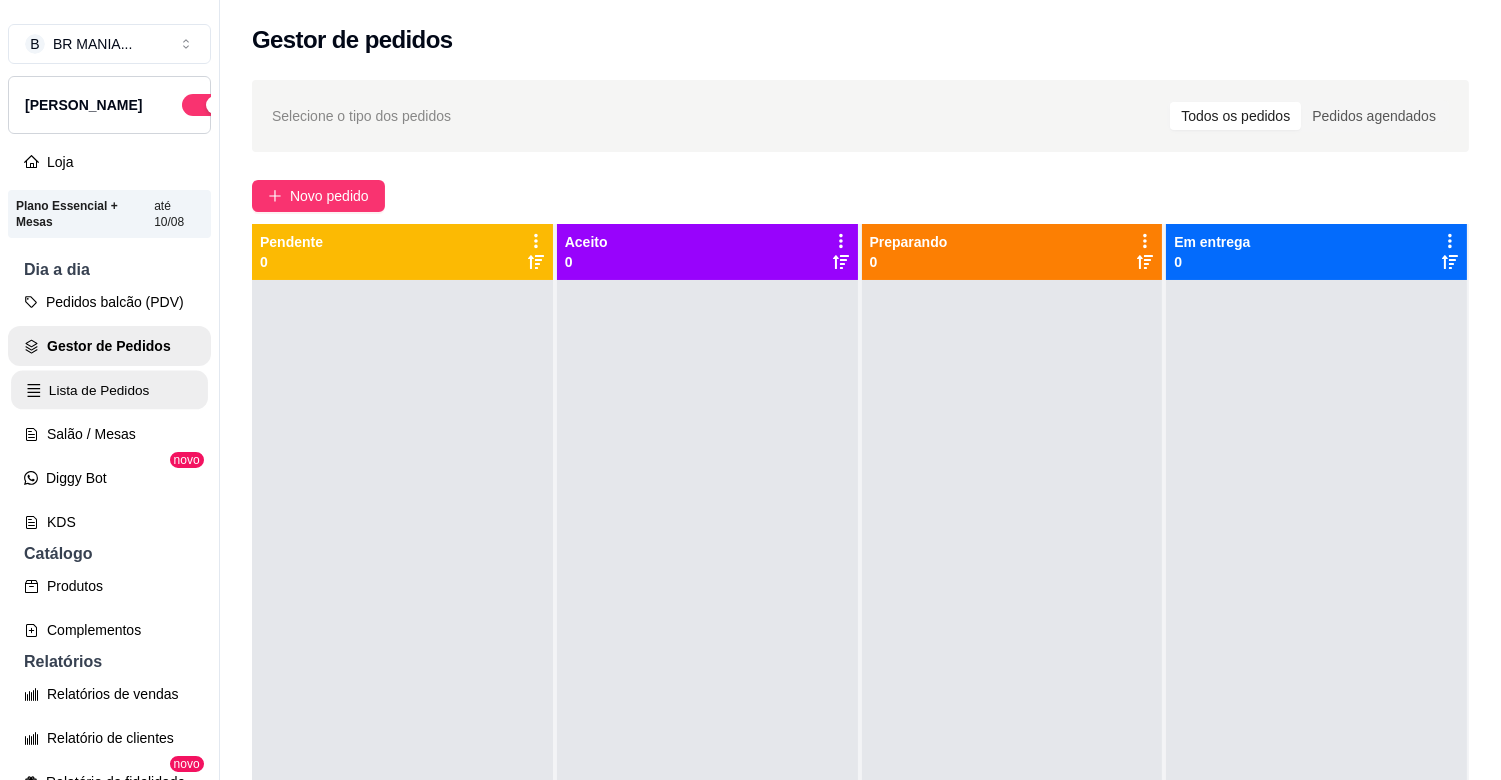 click on "Lista de Pedidos" at bounding box center (109, 390) 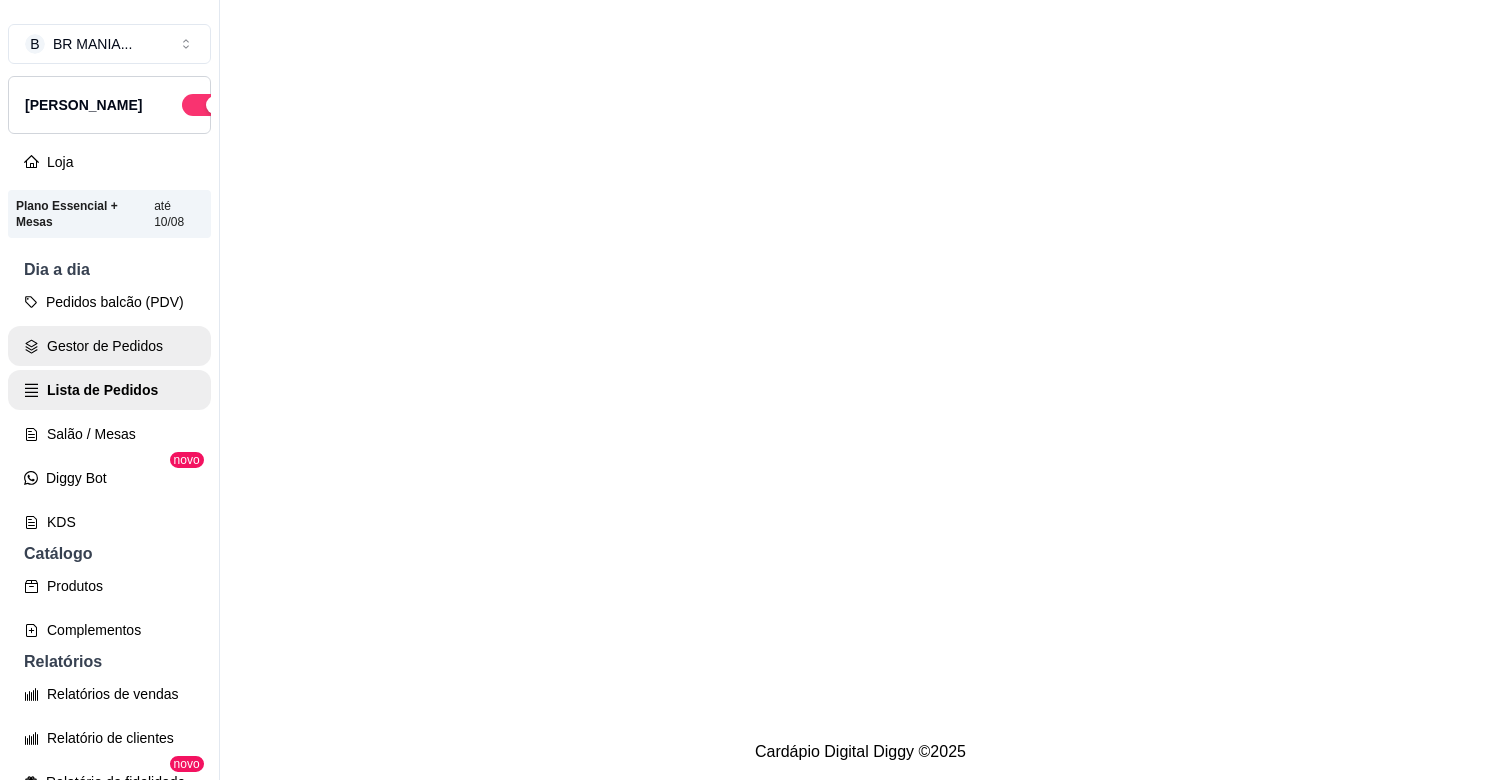 click on "Gestor de Pedidos" at bounding box center (109, 346) 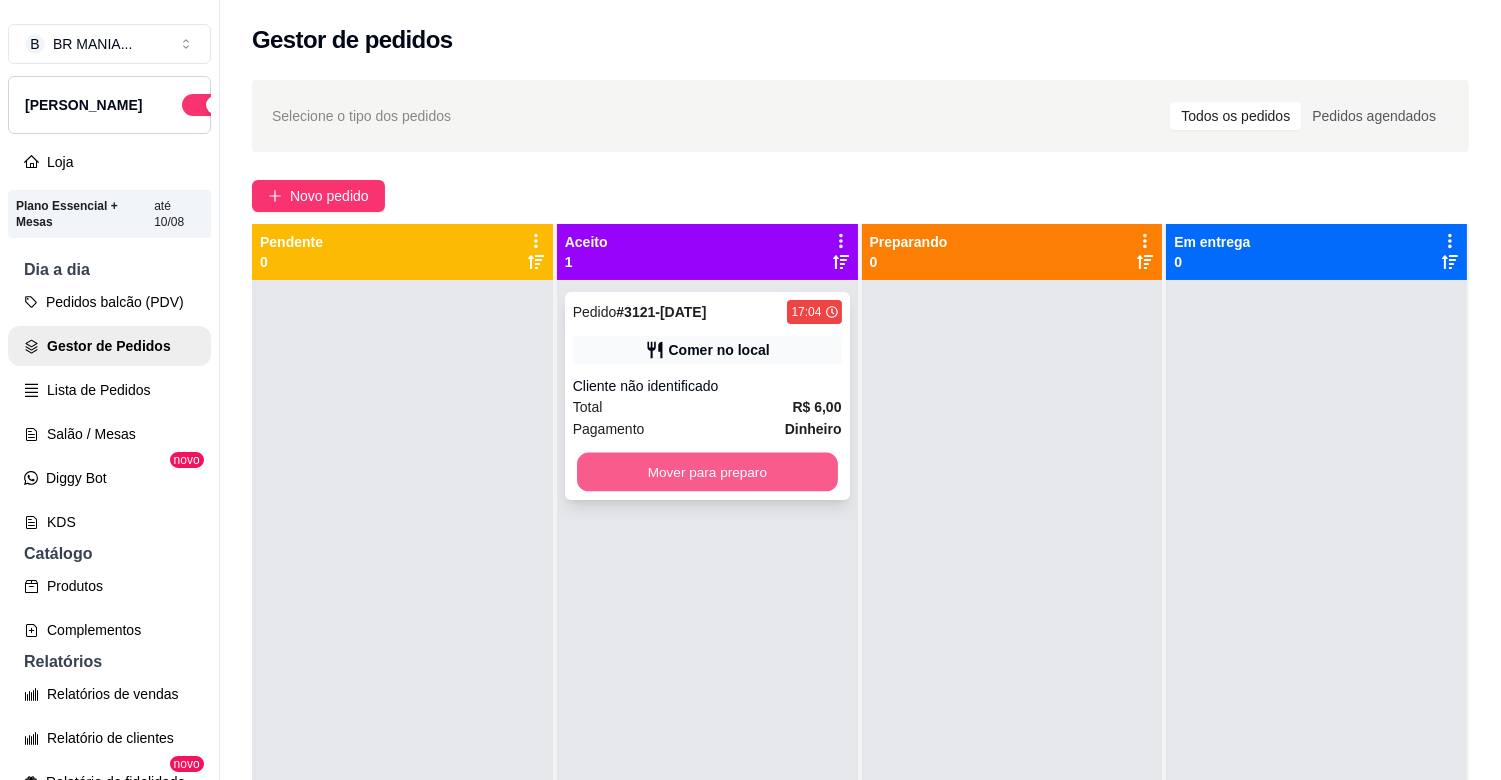 click on "Mover para preparo" at bounding box center (707, 472) 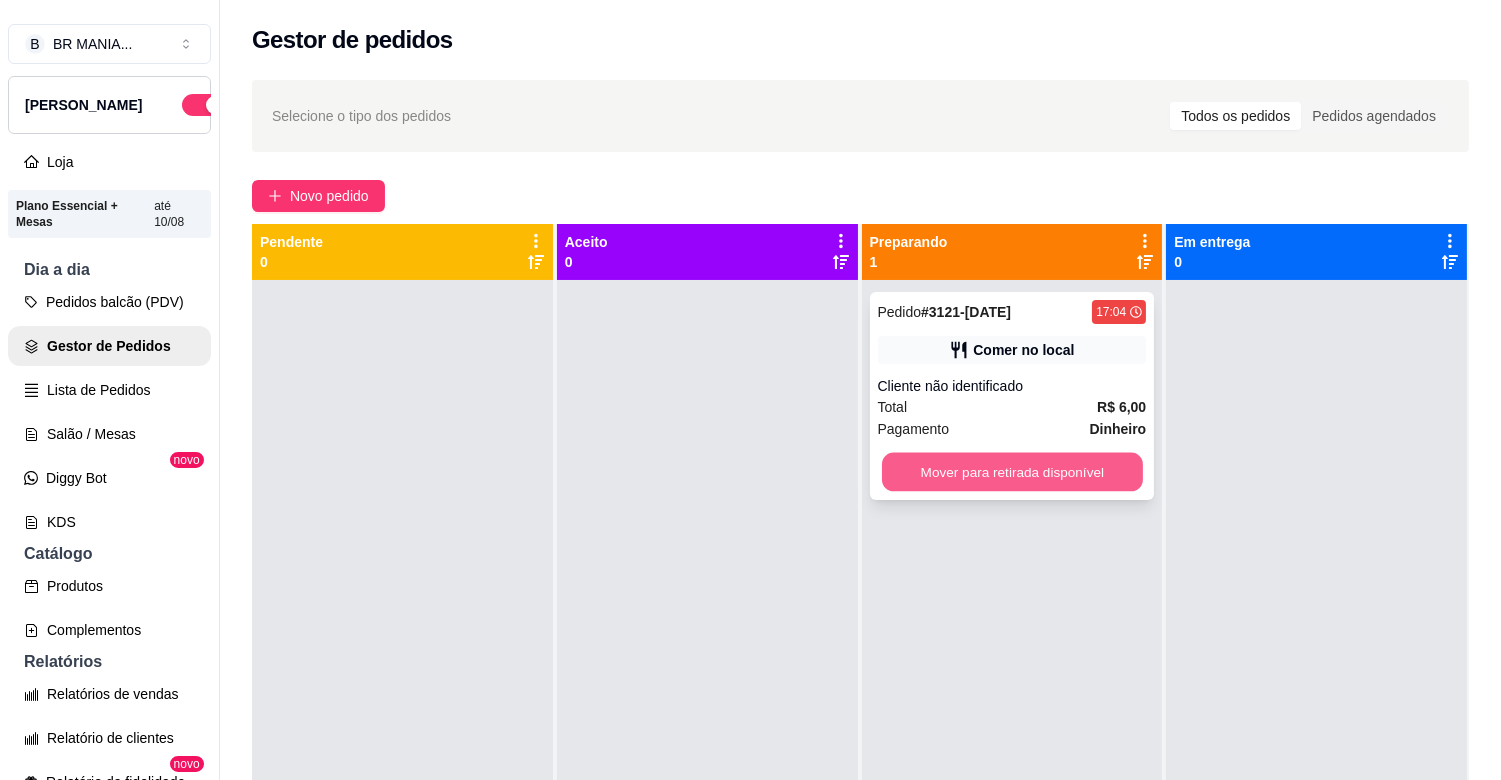 click on "Mover para retirada disponível" at bounding box center [1012, 472] 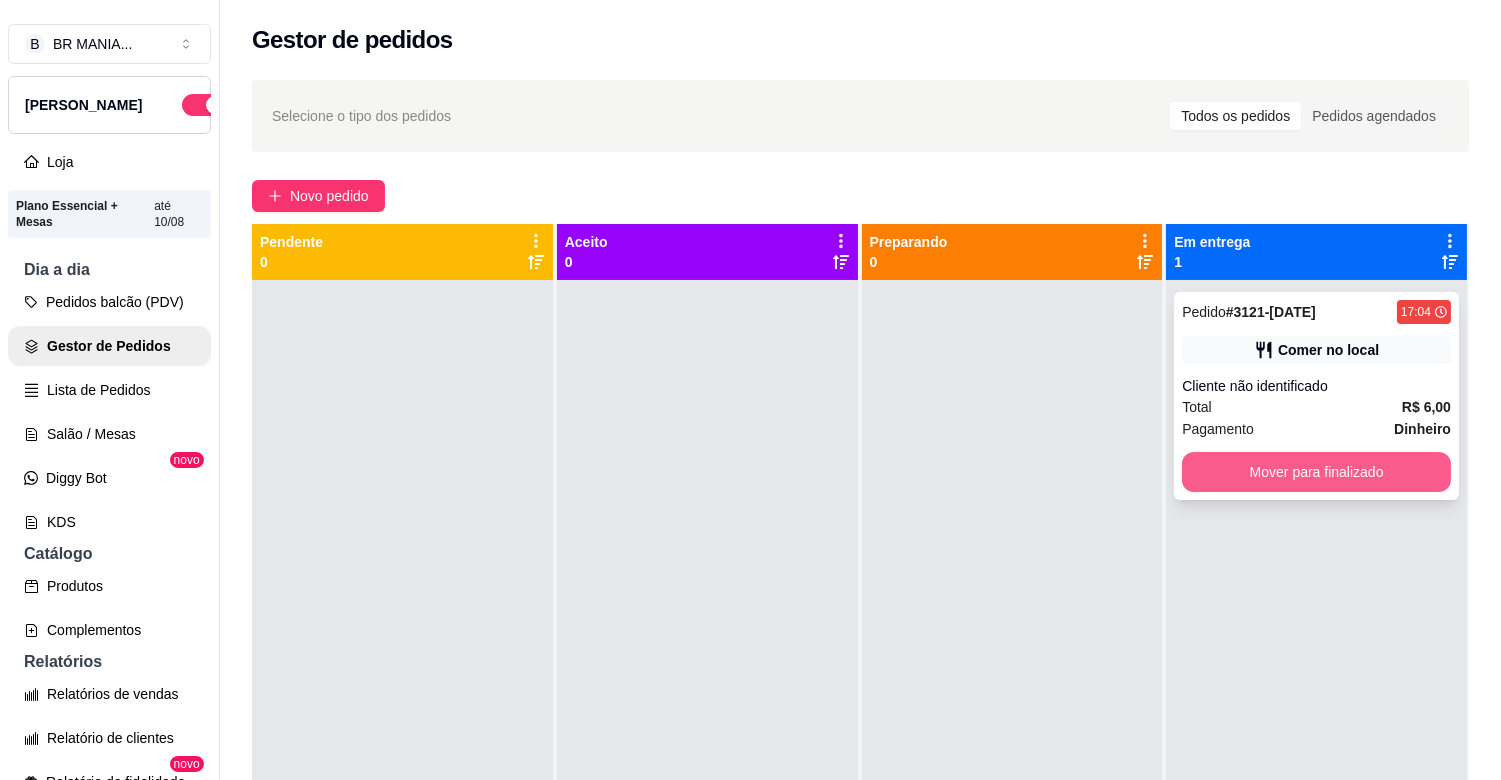click on "Mover para finalizado" at bounding box center [1316, 472] 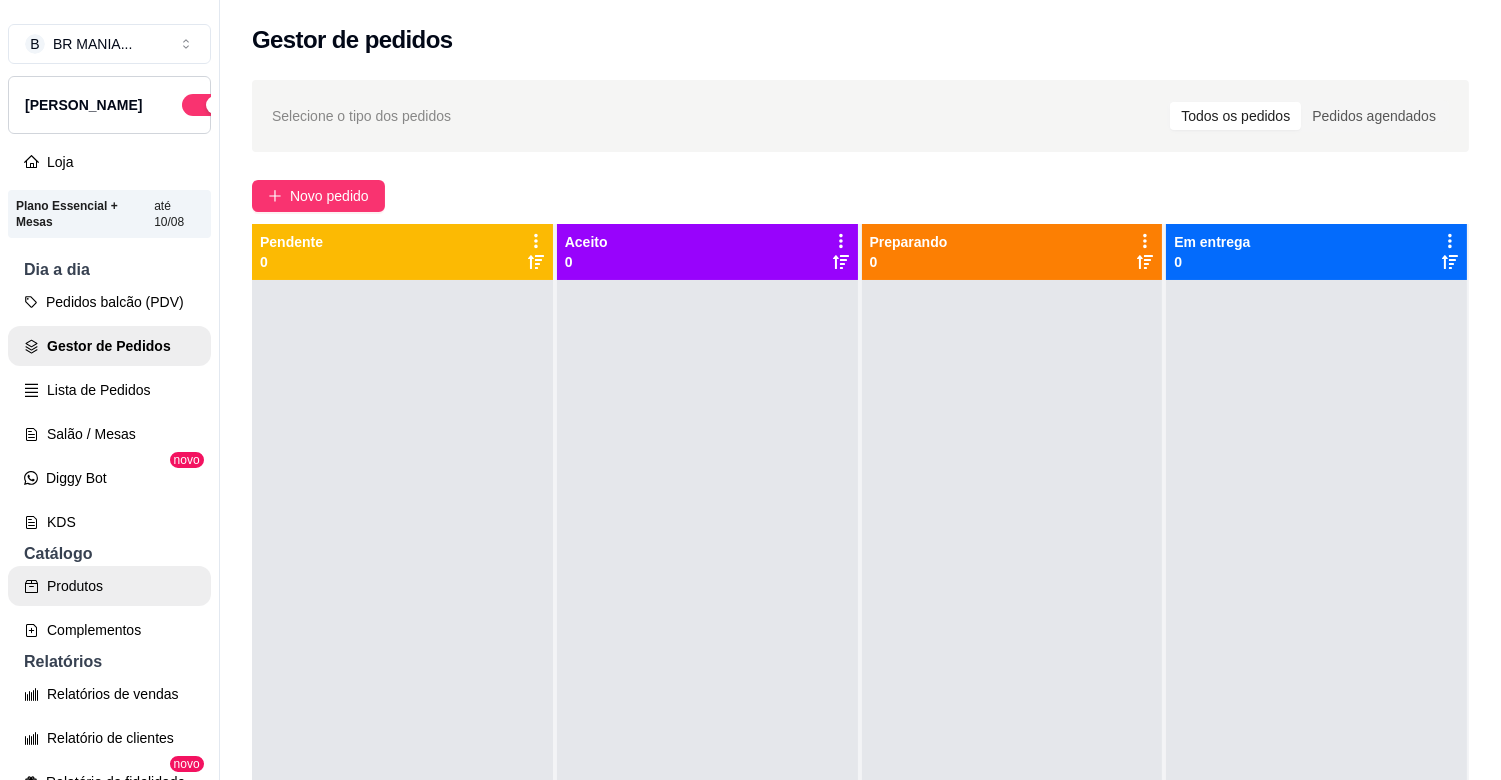 click on "Produtos" at bounding box center (109, 586) 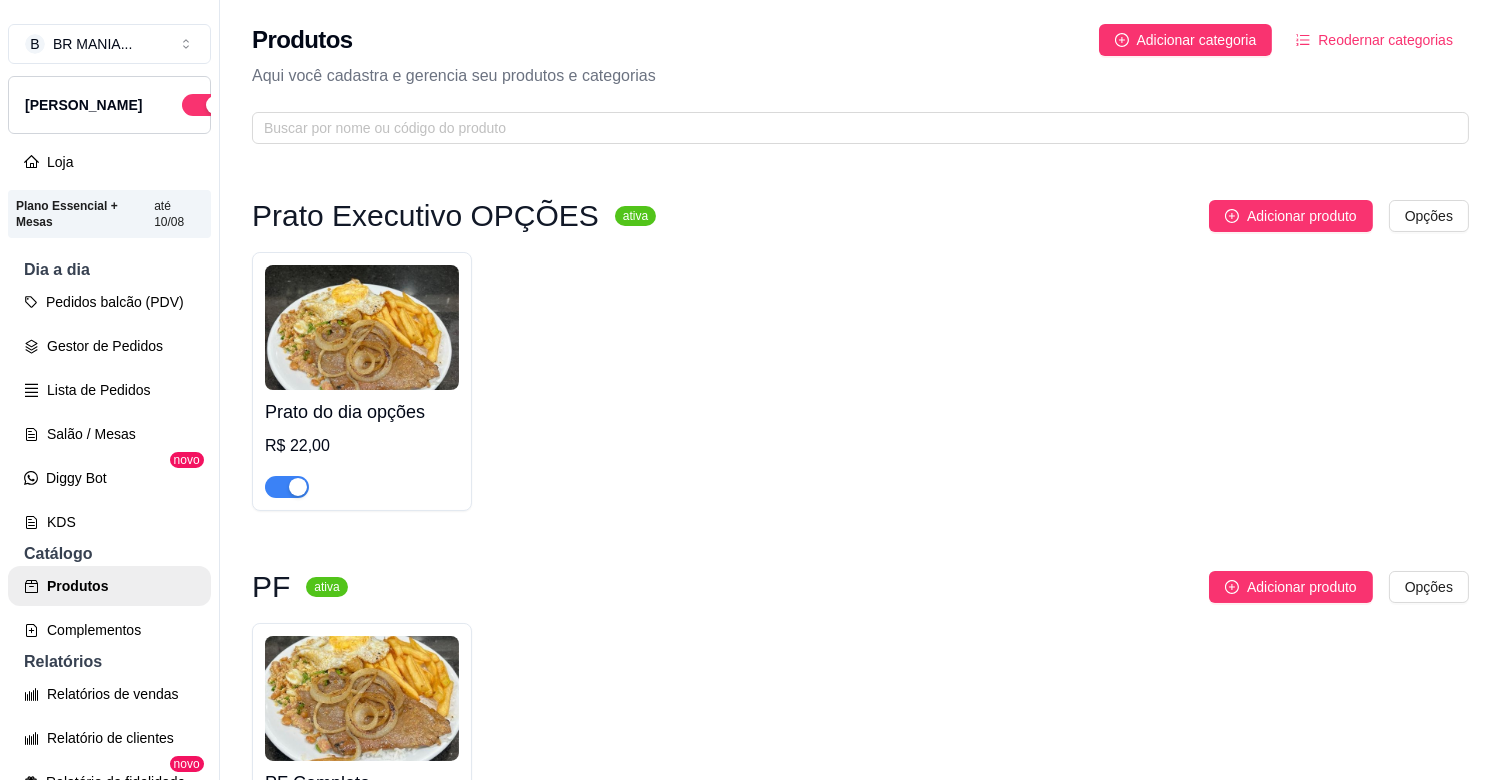 type 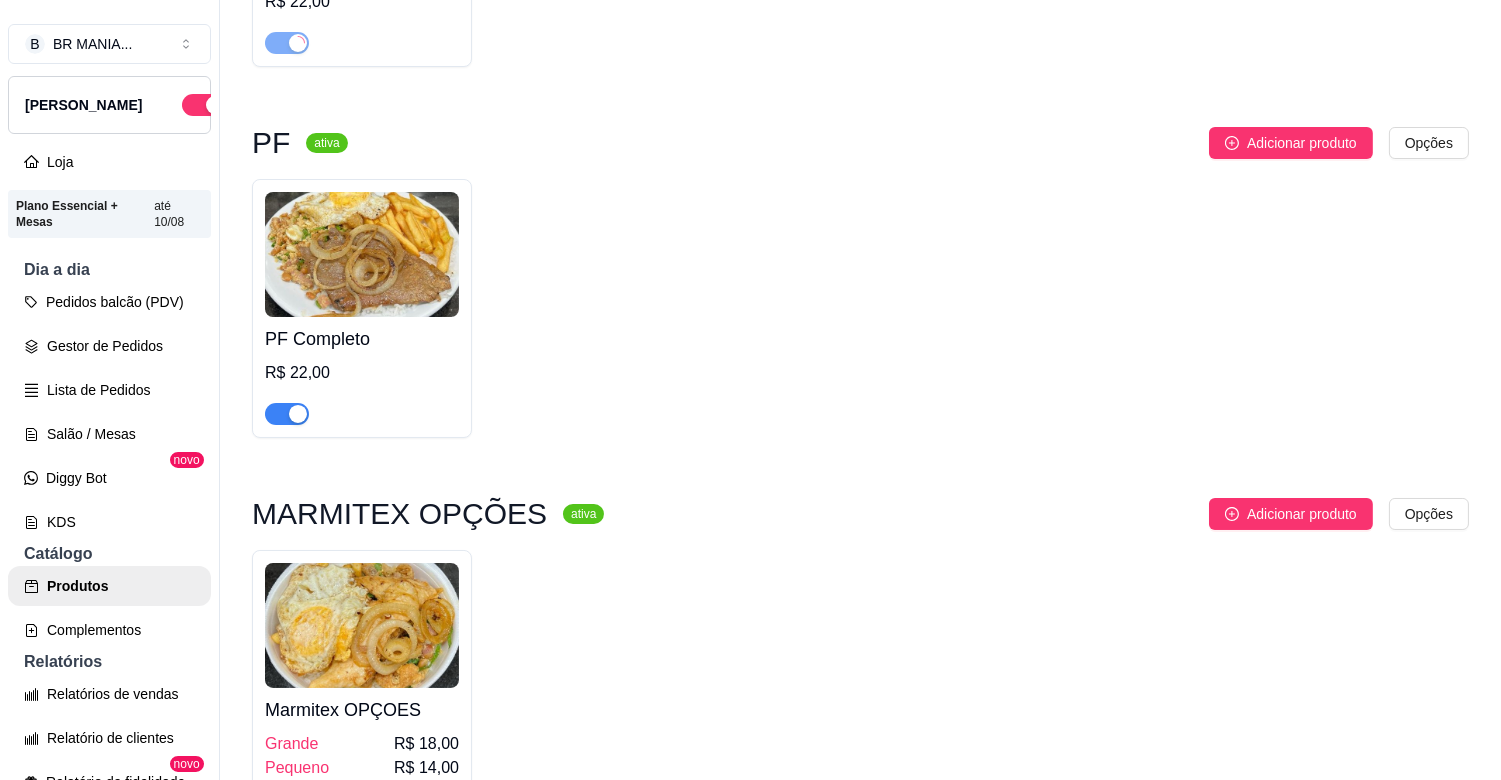 click at bounding box center (298, 414) 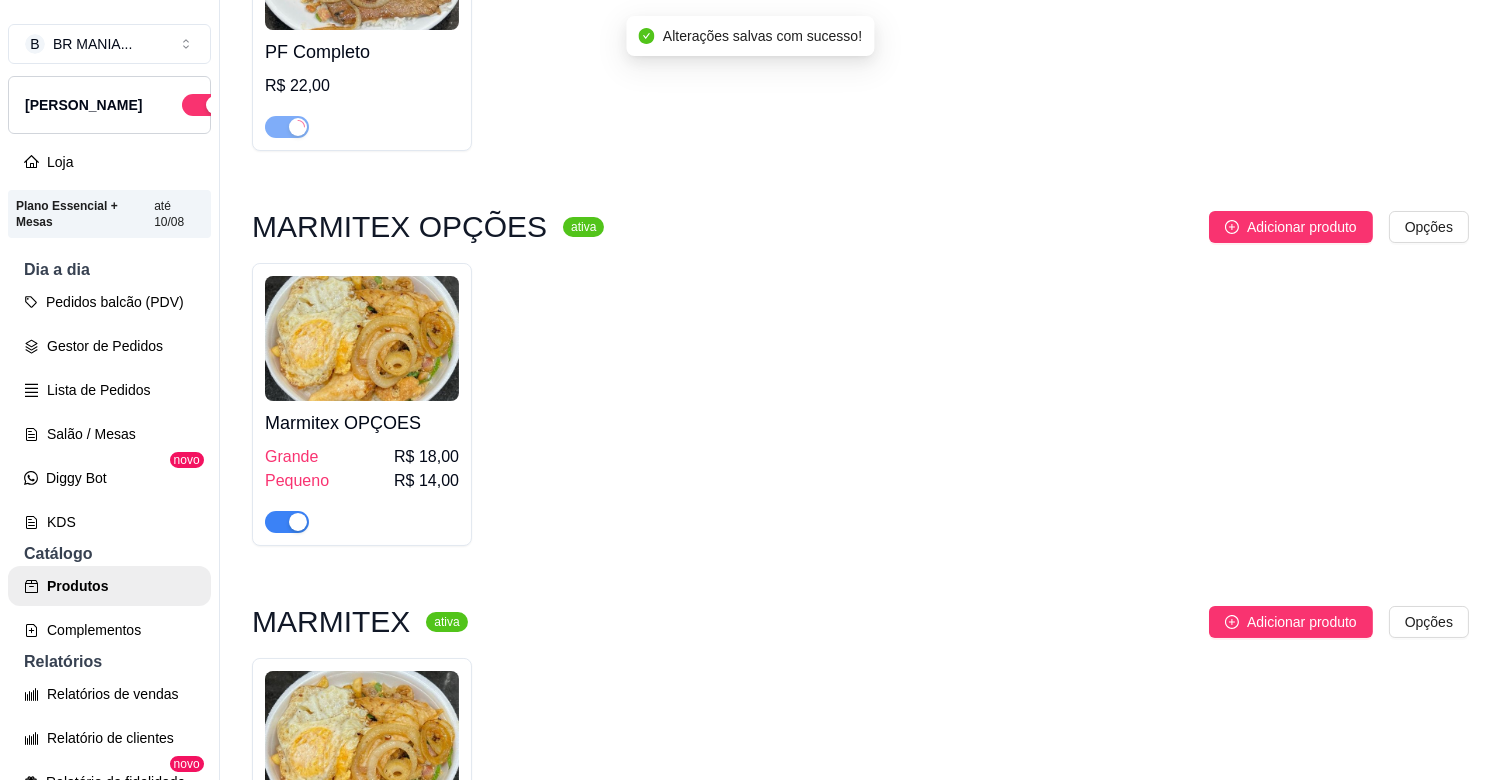 scroll, scrollTop: 755, scrollLeft: 0, axis: vertical 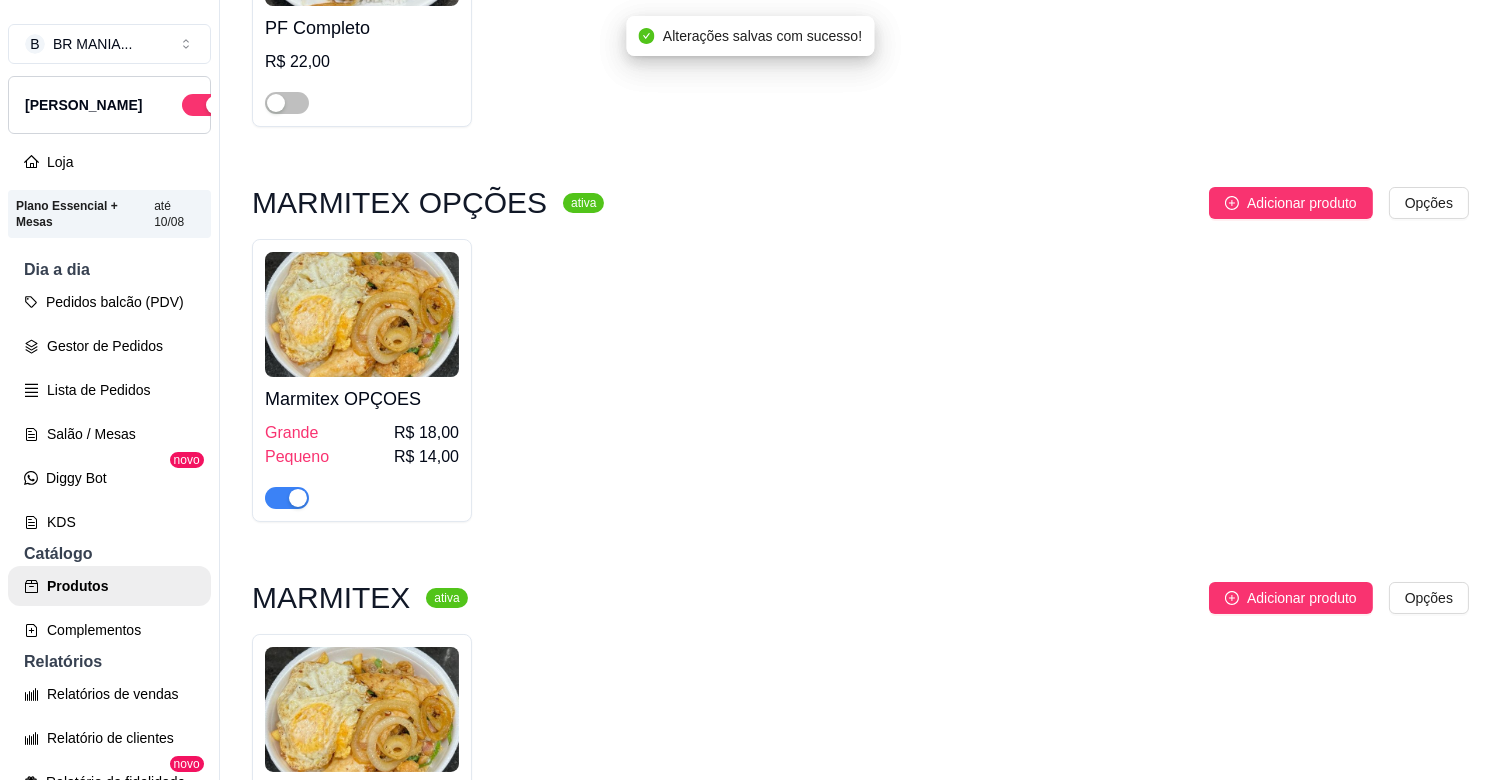 click at bounding box center (298, 498) 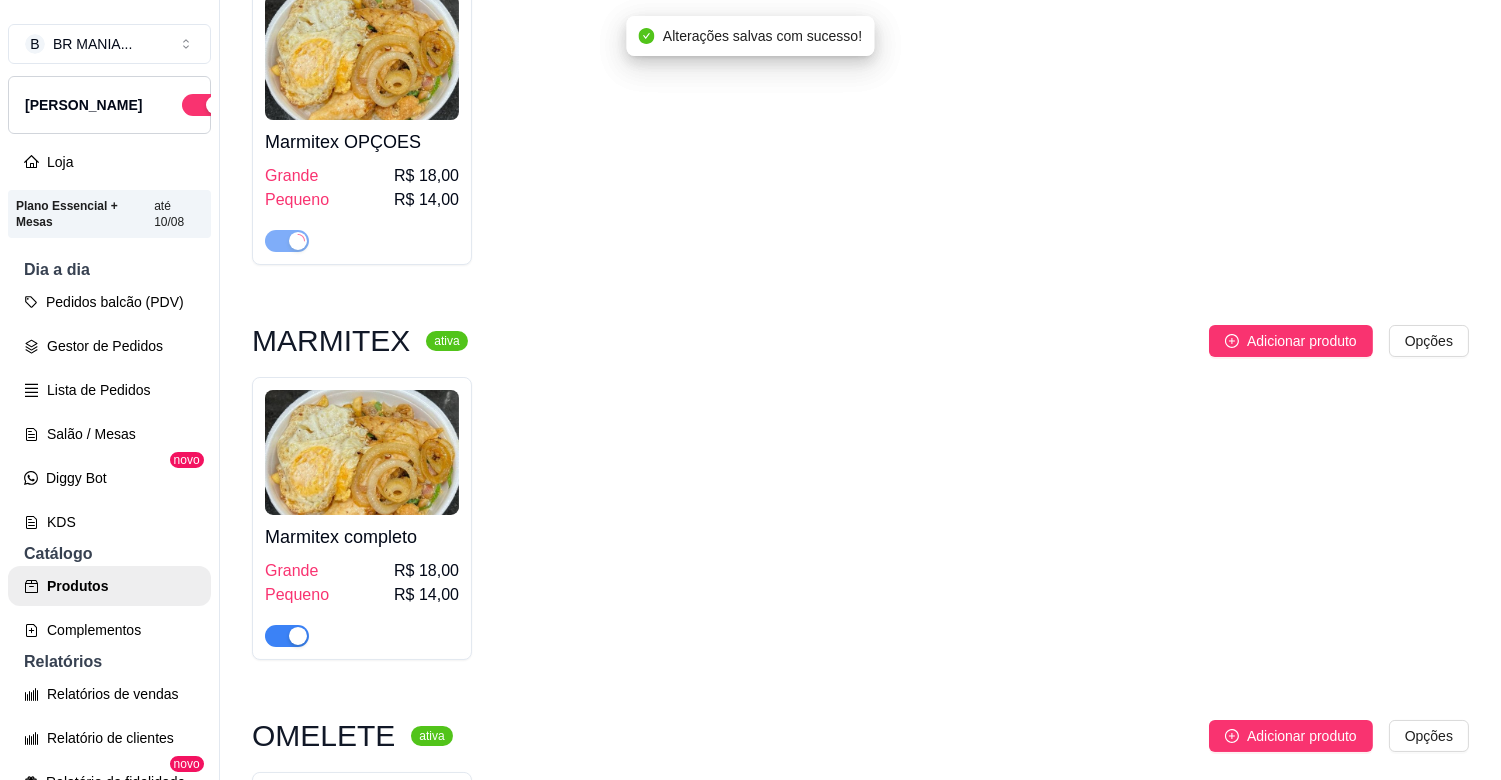 scroll, scrollTop: 1155, scrollLeft: 0, axis: vertical 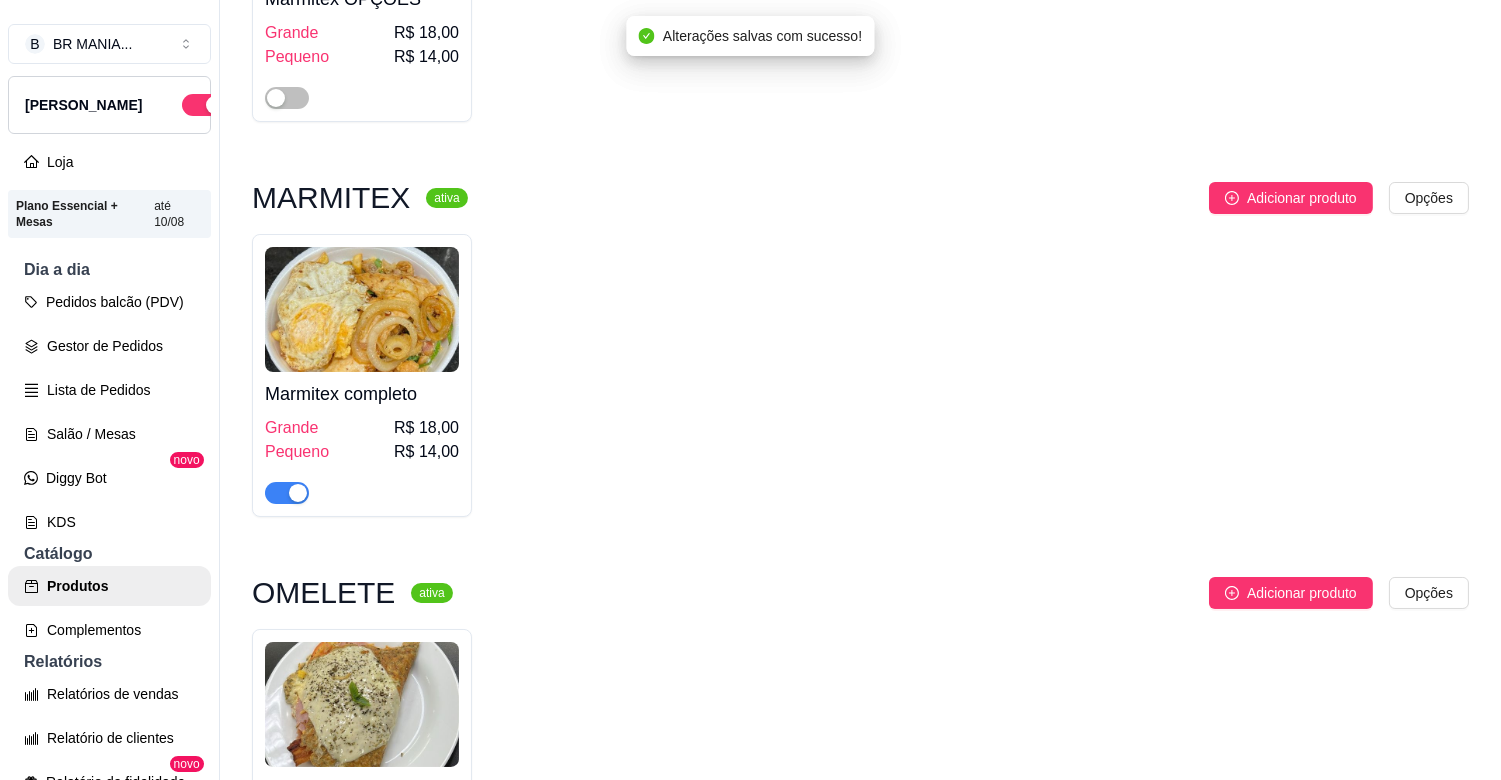 click at bounding box center (298, 493) 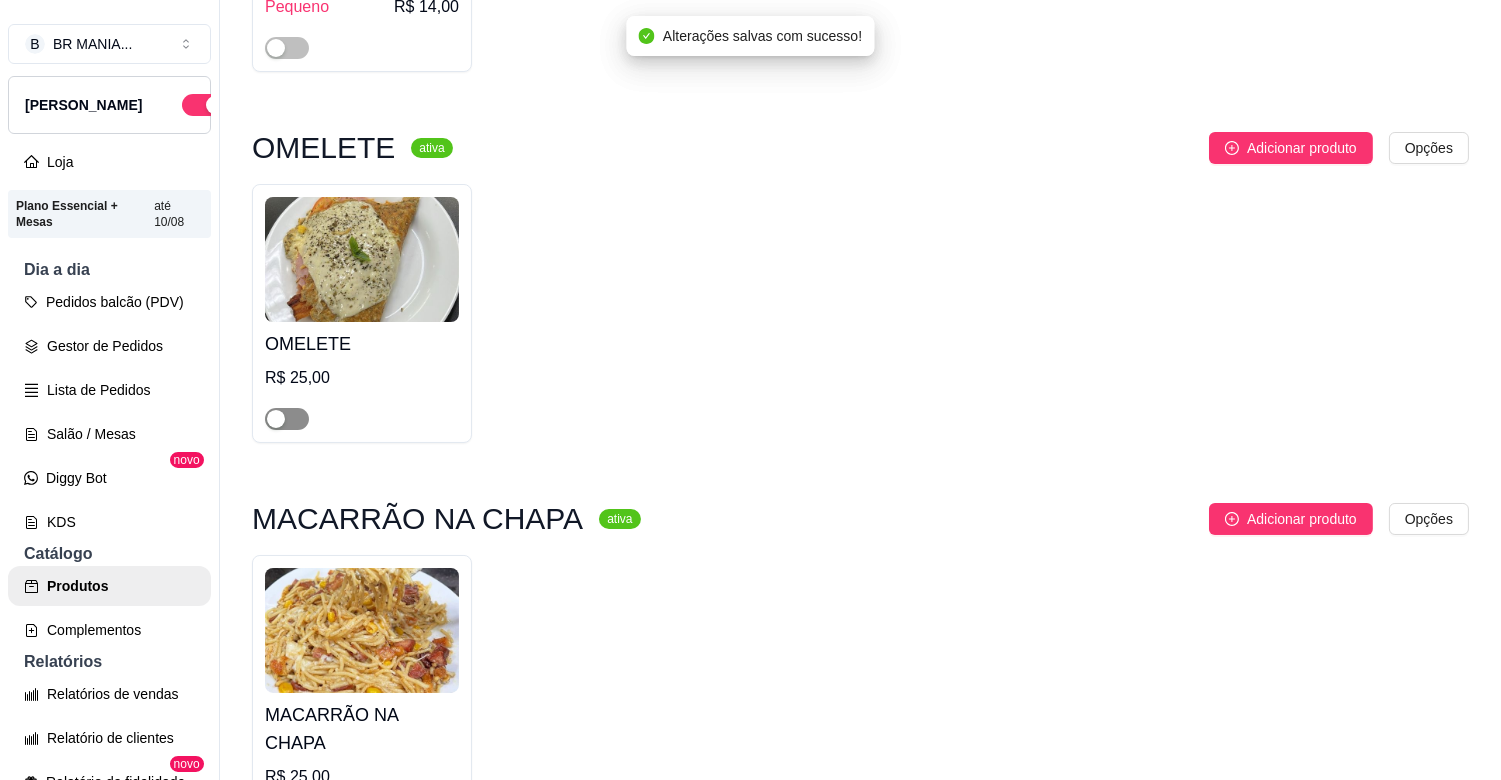 click at bounding box center (287, 419) 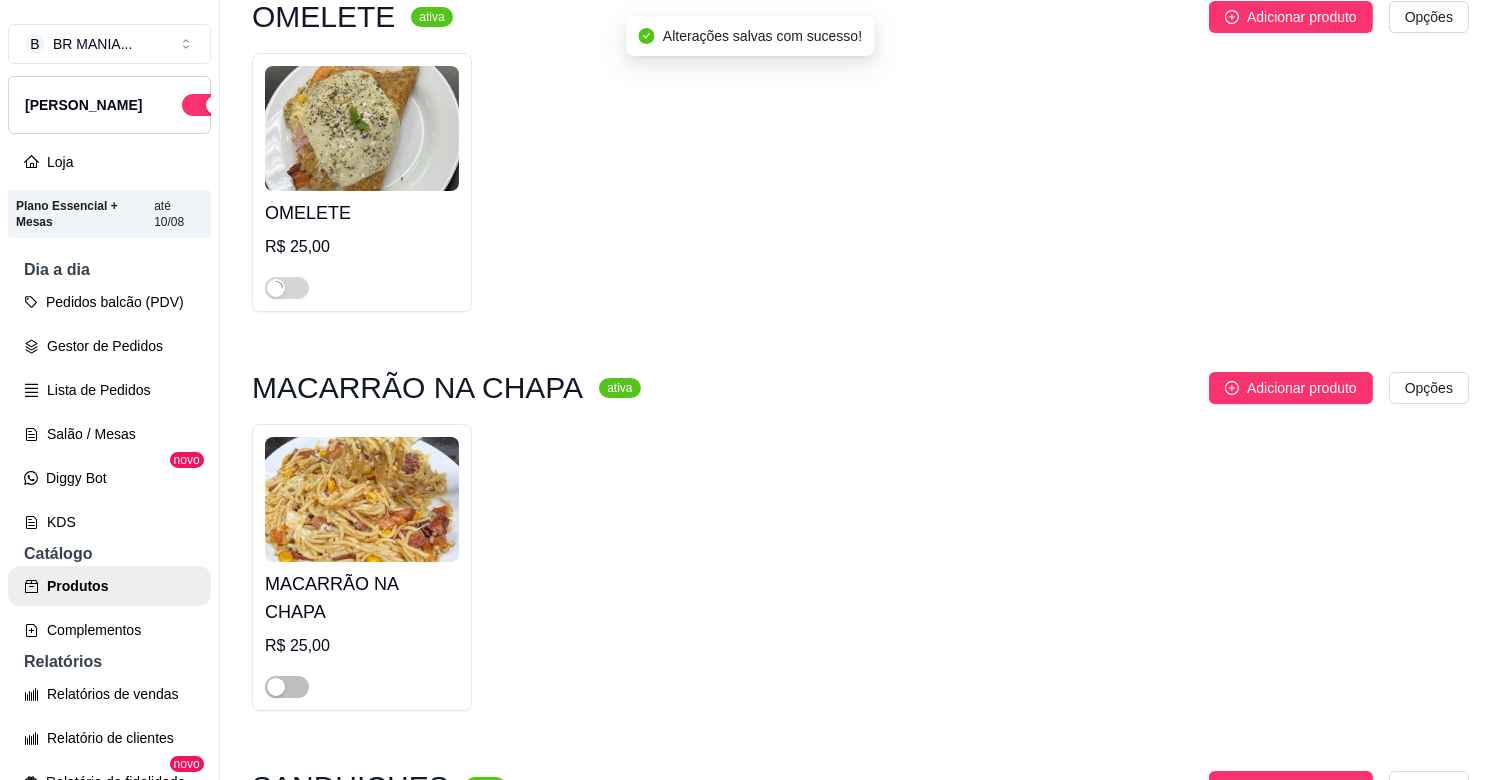 scroll, scrollTop: 1822, scrollLeft: 0, axis: vertical 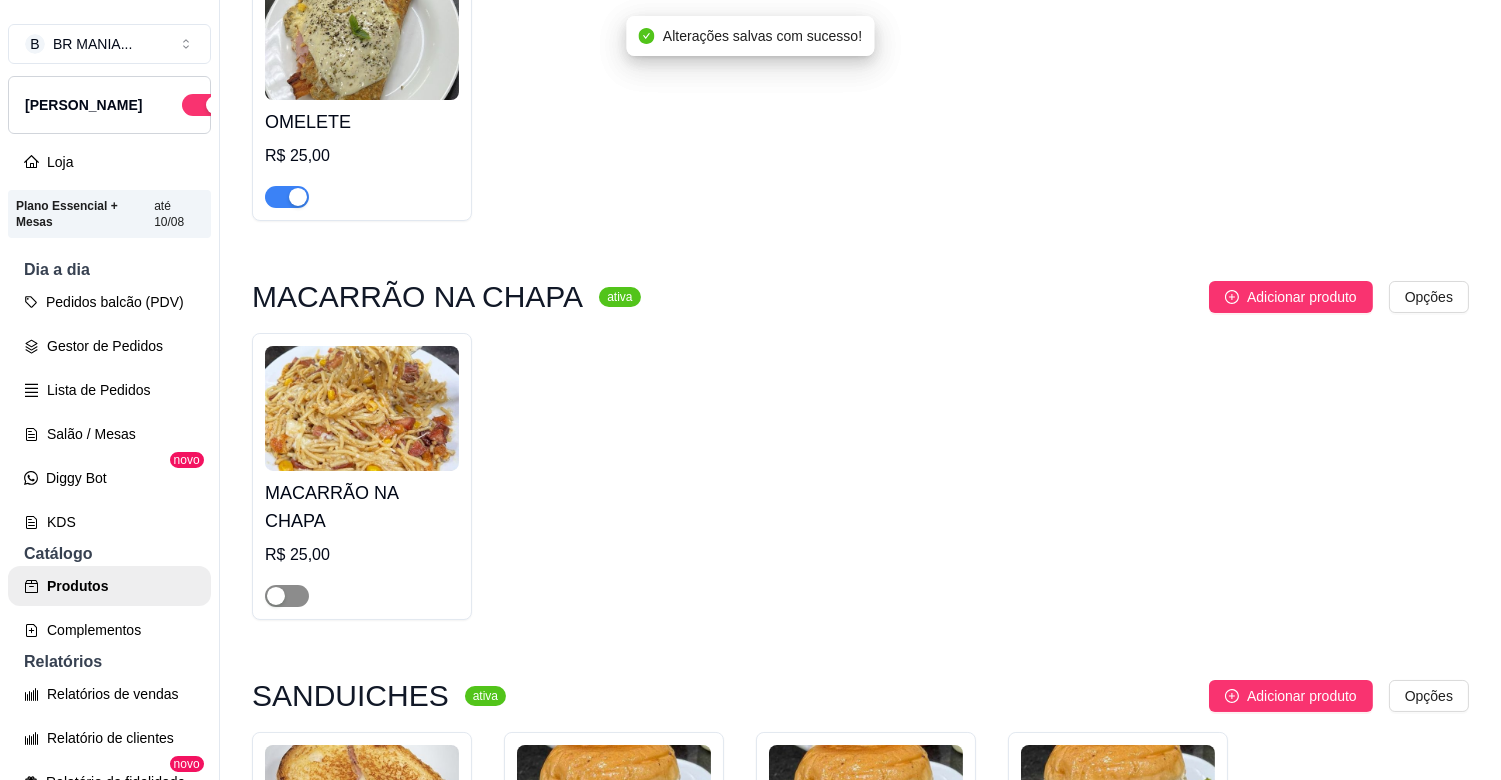 click at bounding box center [287, 596] 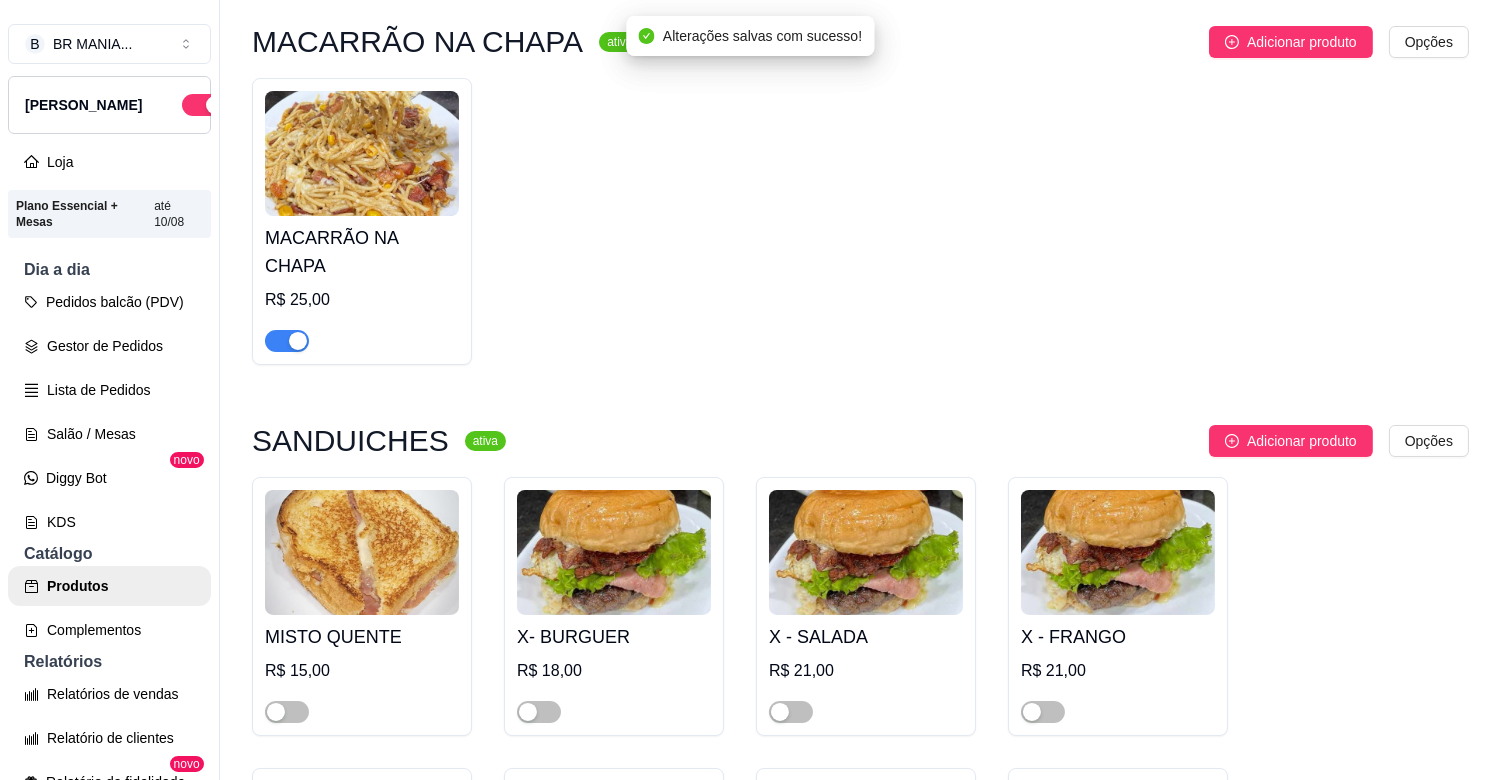 scroll, scrollTop: 2177, scrollLeft: 0, axis: vertical 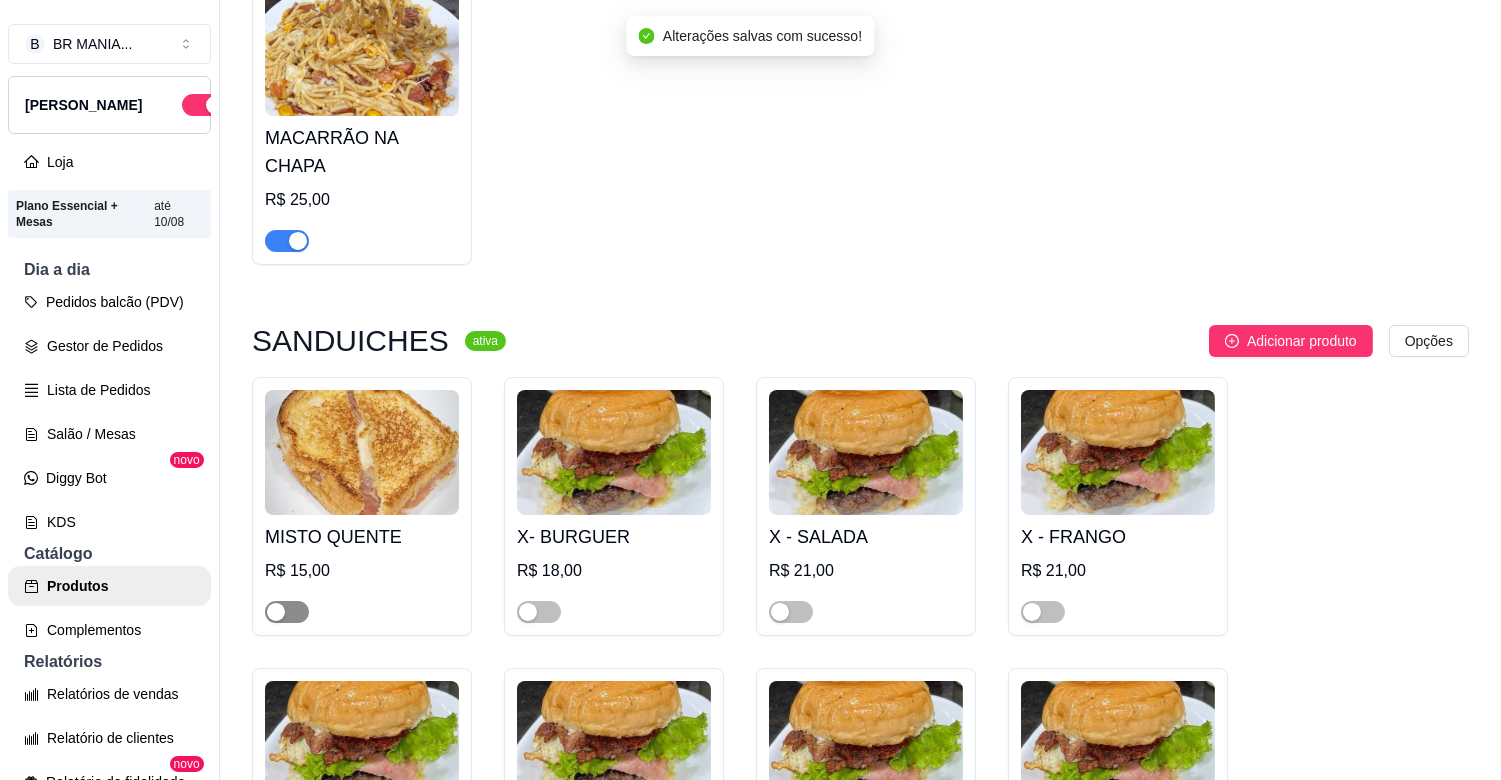 click at bounding box center [276, 612] 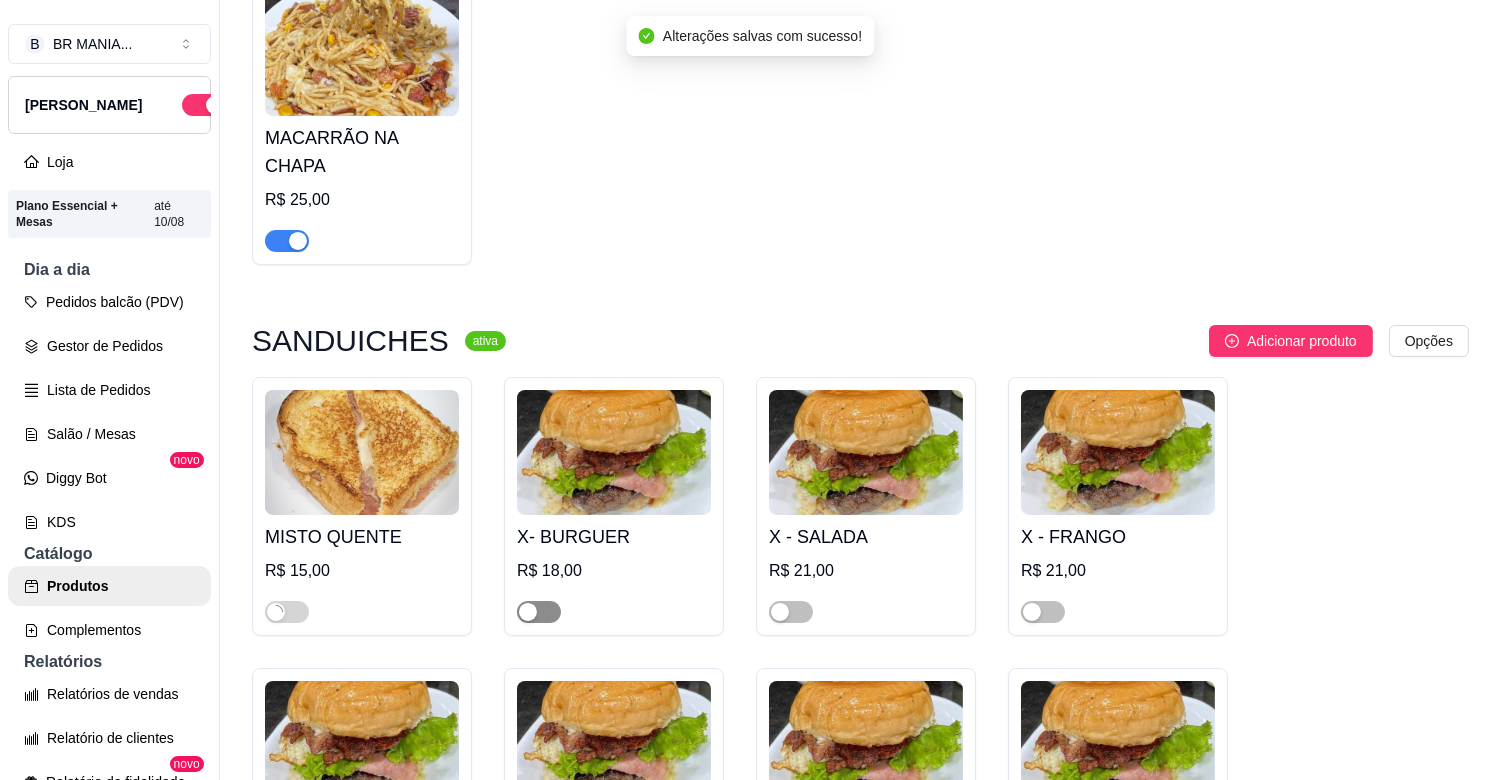 click at bounding box center (539, 612) 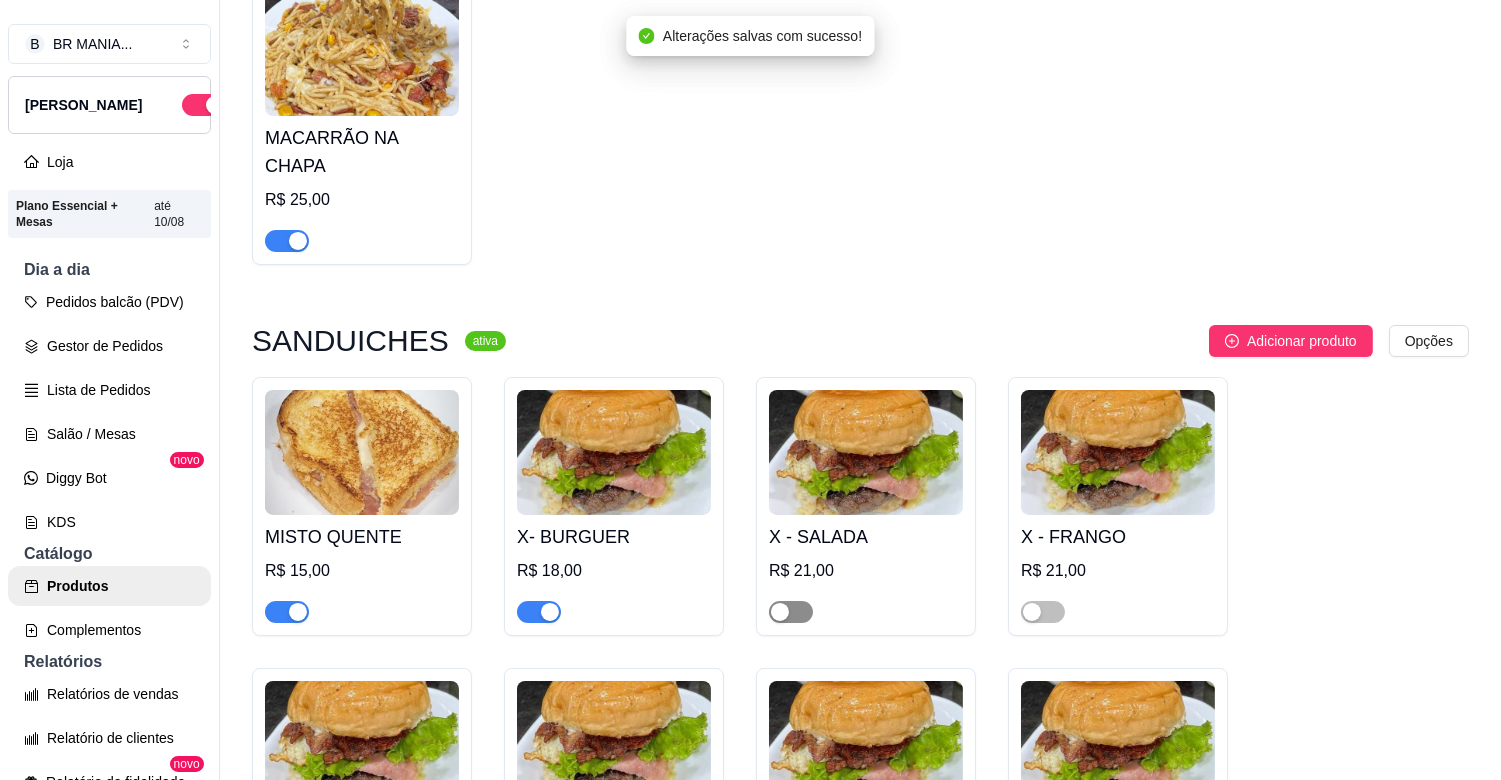 click at bounding box center (791, 612) 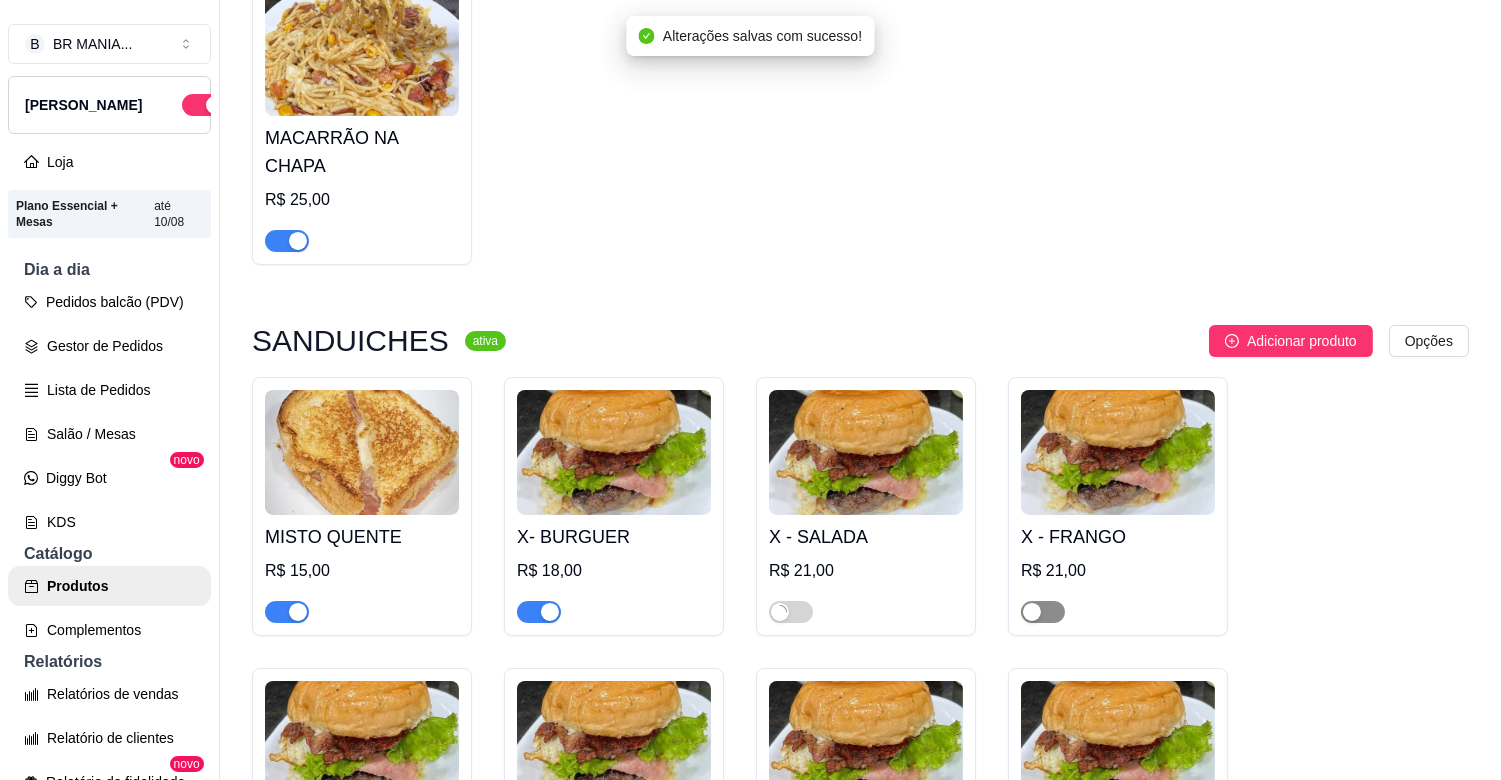 click at bounding box center (1032, 612) 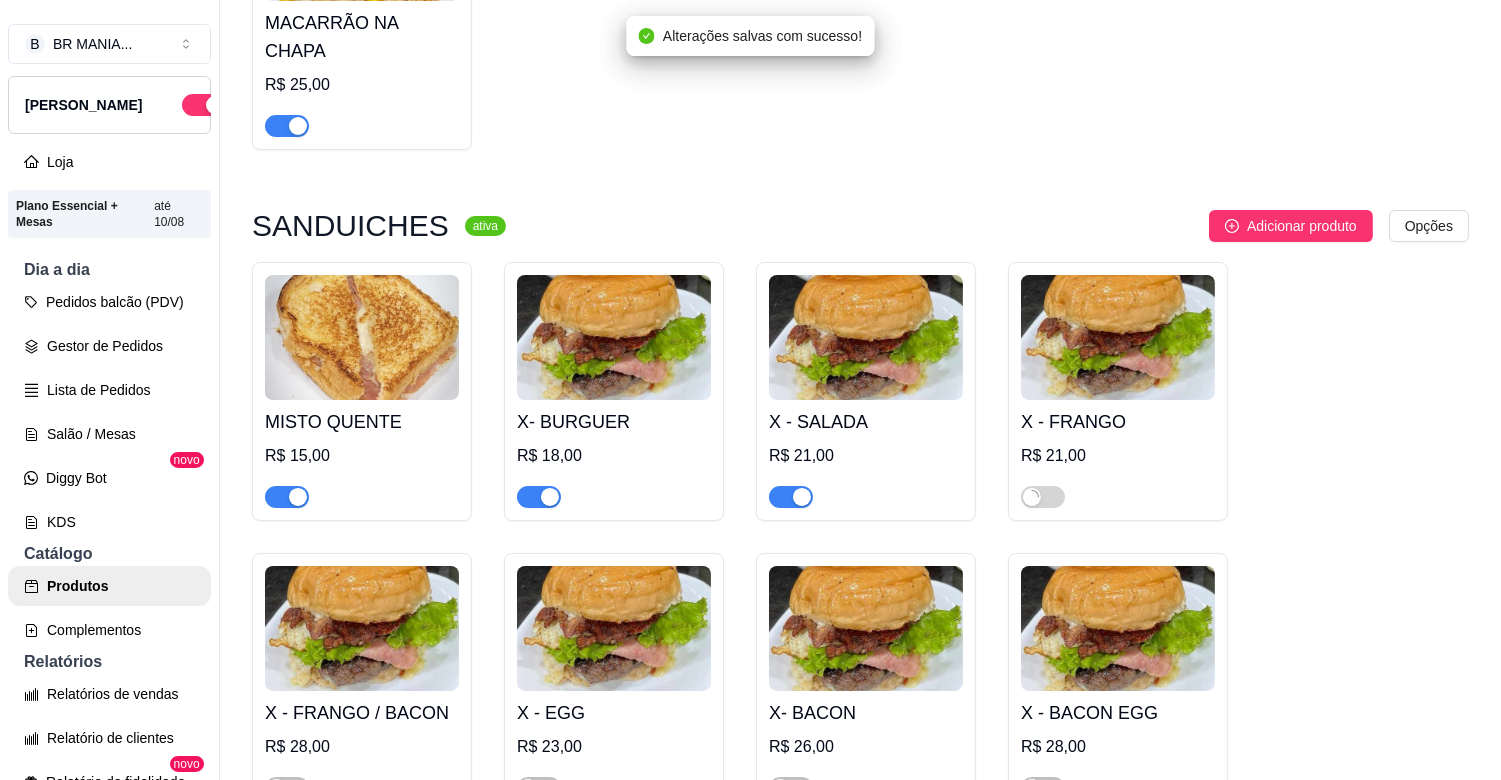 scroll, scrollTop: 2488, scrollLeft: 0, axis: vertical 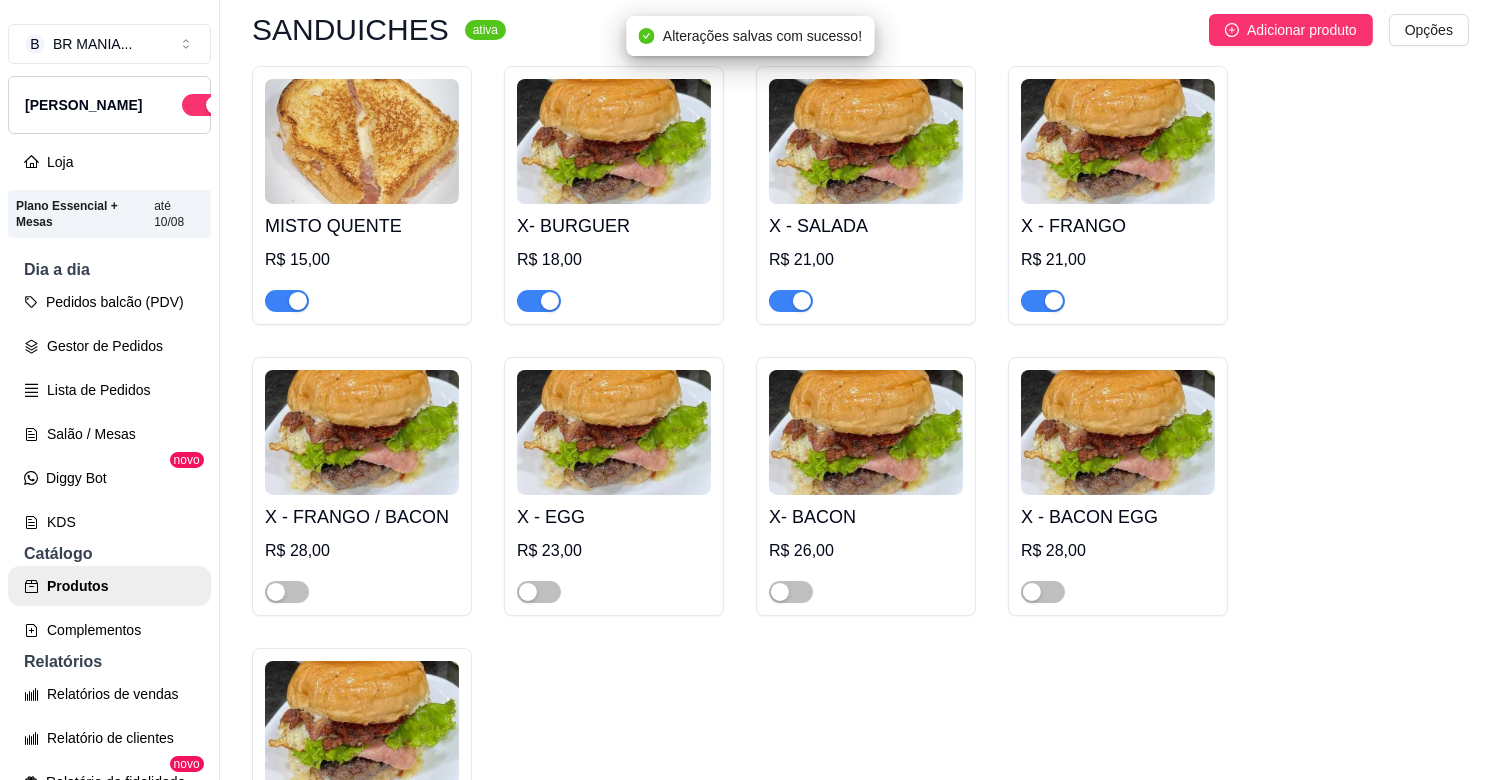 drag, startPoint x: 1030, startPoint y: 576, endPoint x: 1005, endPoint y: 577, distance: 25.019993 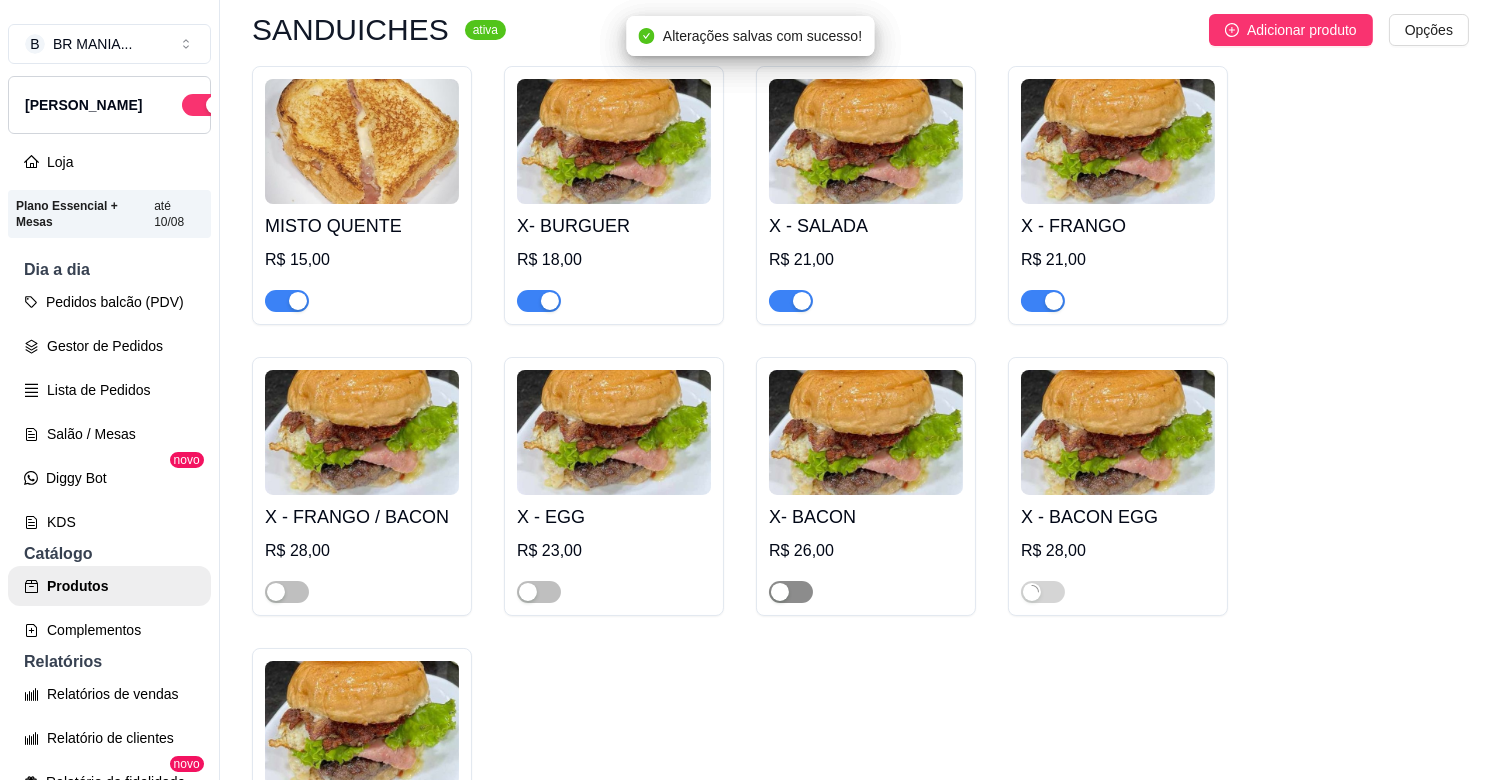 click at bounding box center (791, 592) 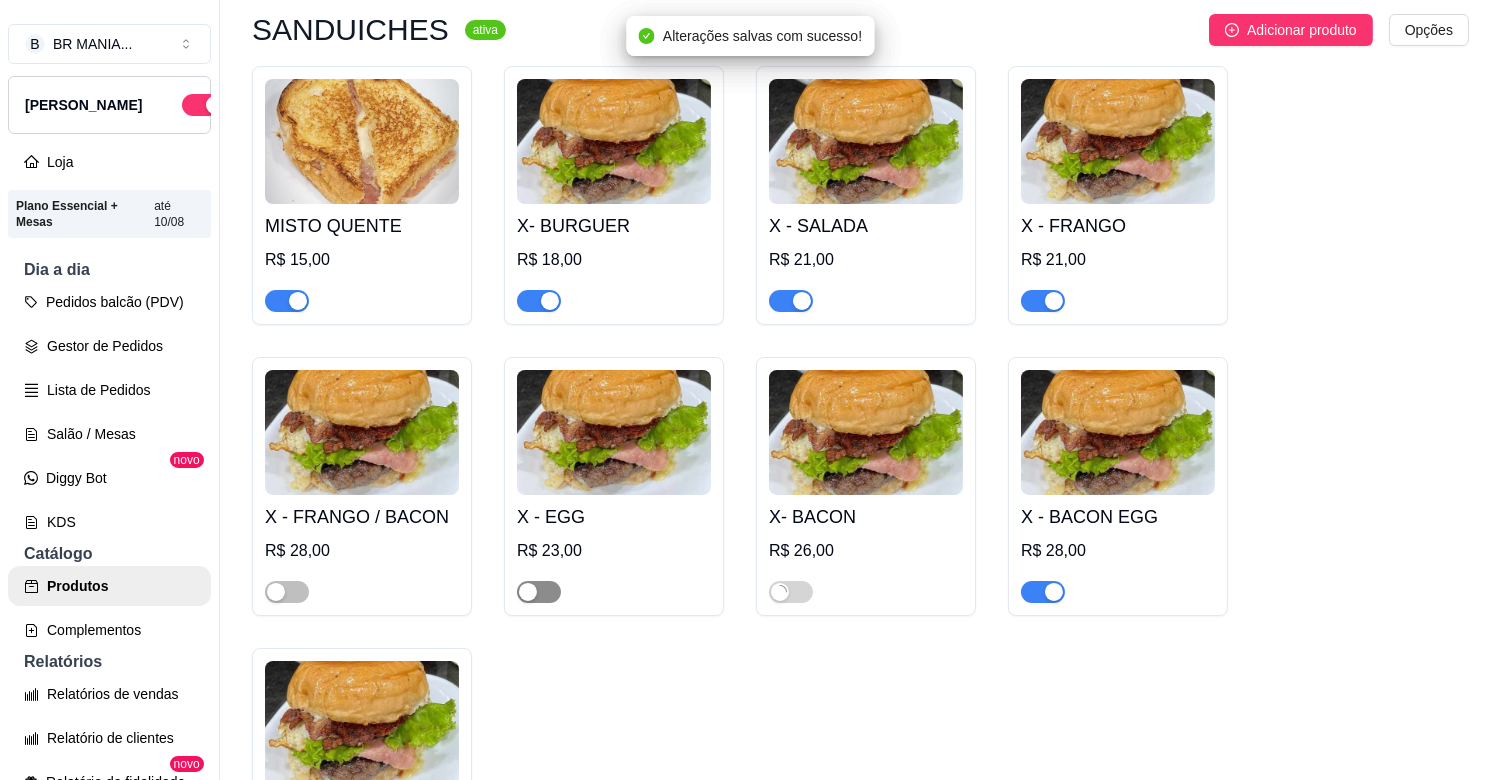 click at bounding box center [539, 592] 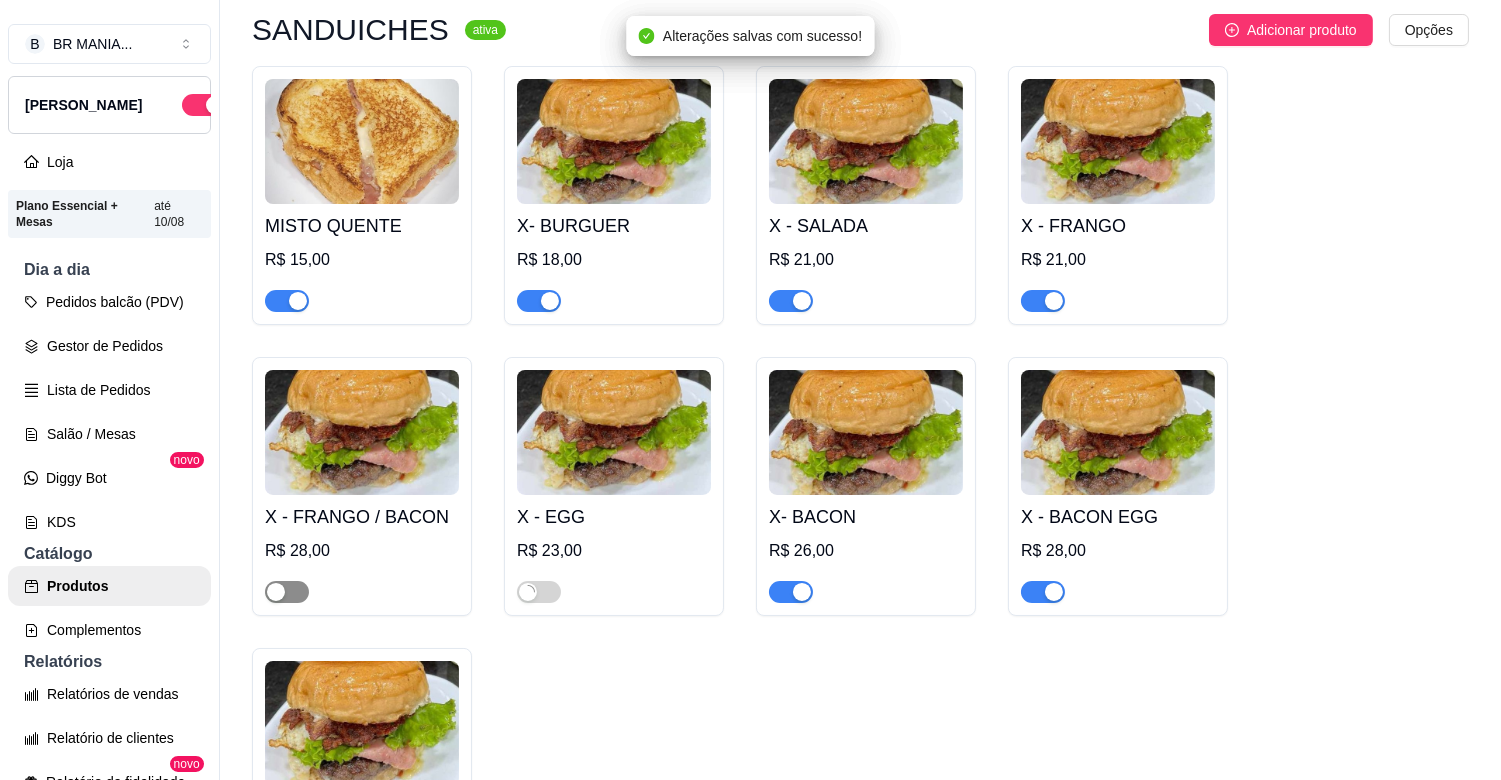 click at bounding box center [276, 592] 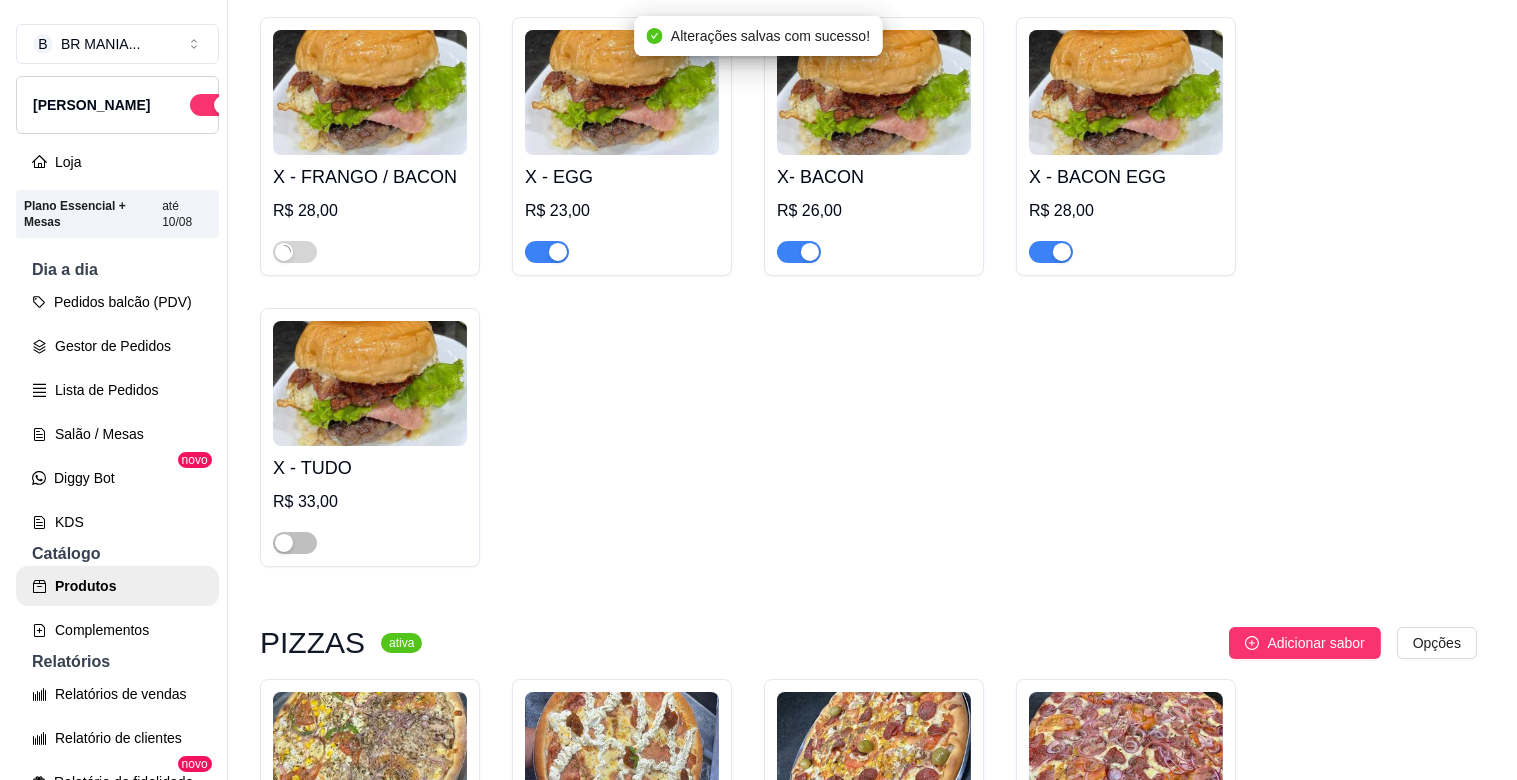 scroll, scrollTop: 2888, scrollLeft: 0, axis: vertical 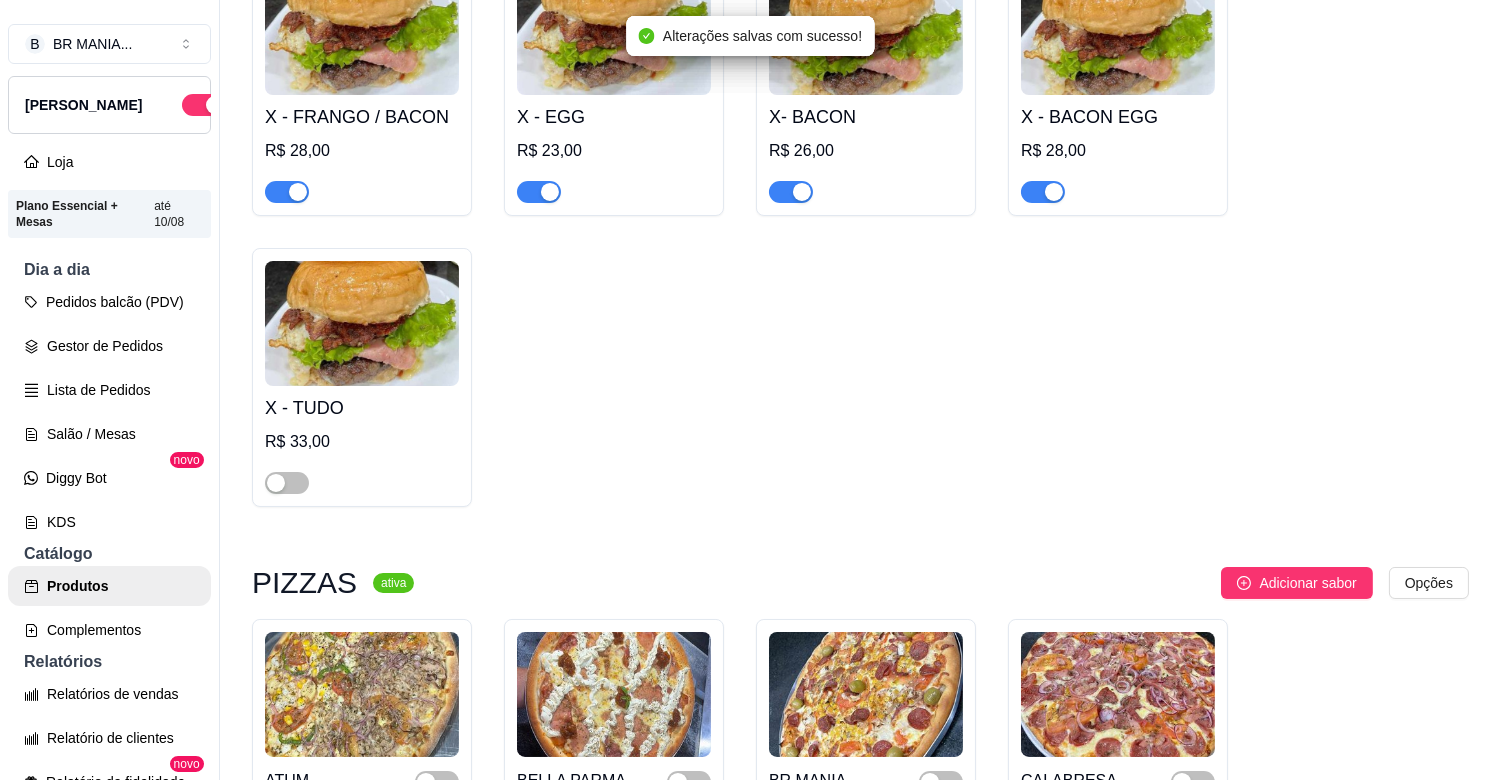 click at bounding box center (287, 482) 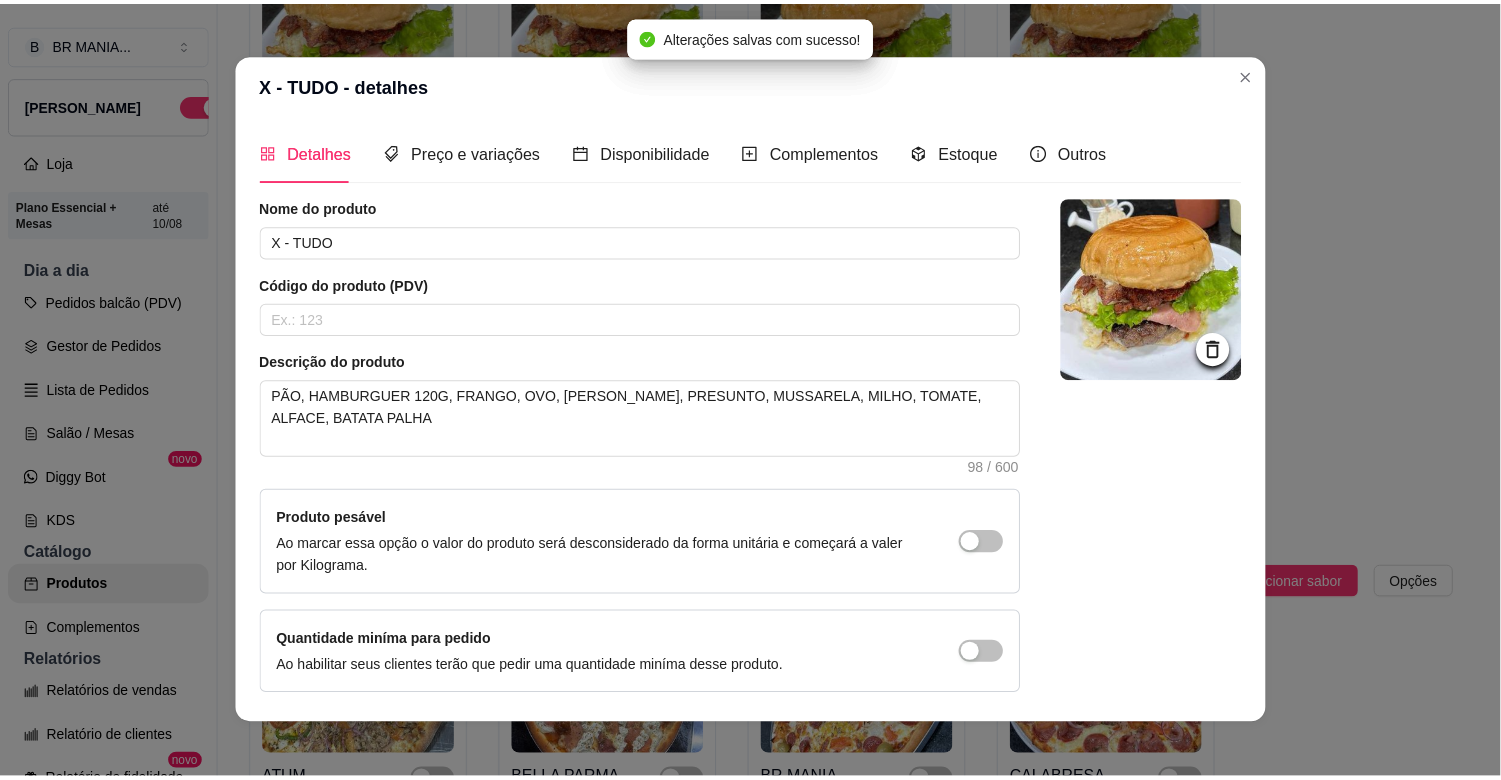 scroll, scrollTop: 4, scrollLeft: 0, axis: vertical 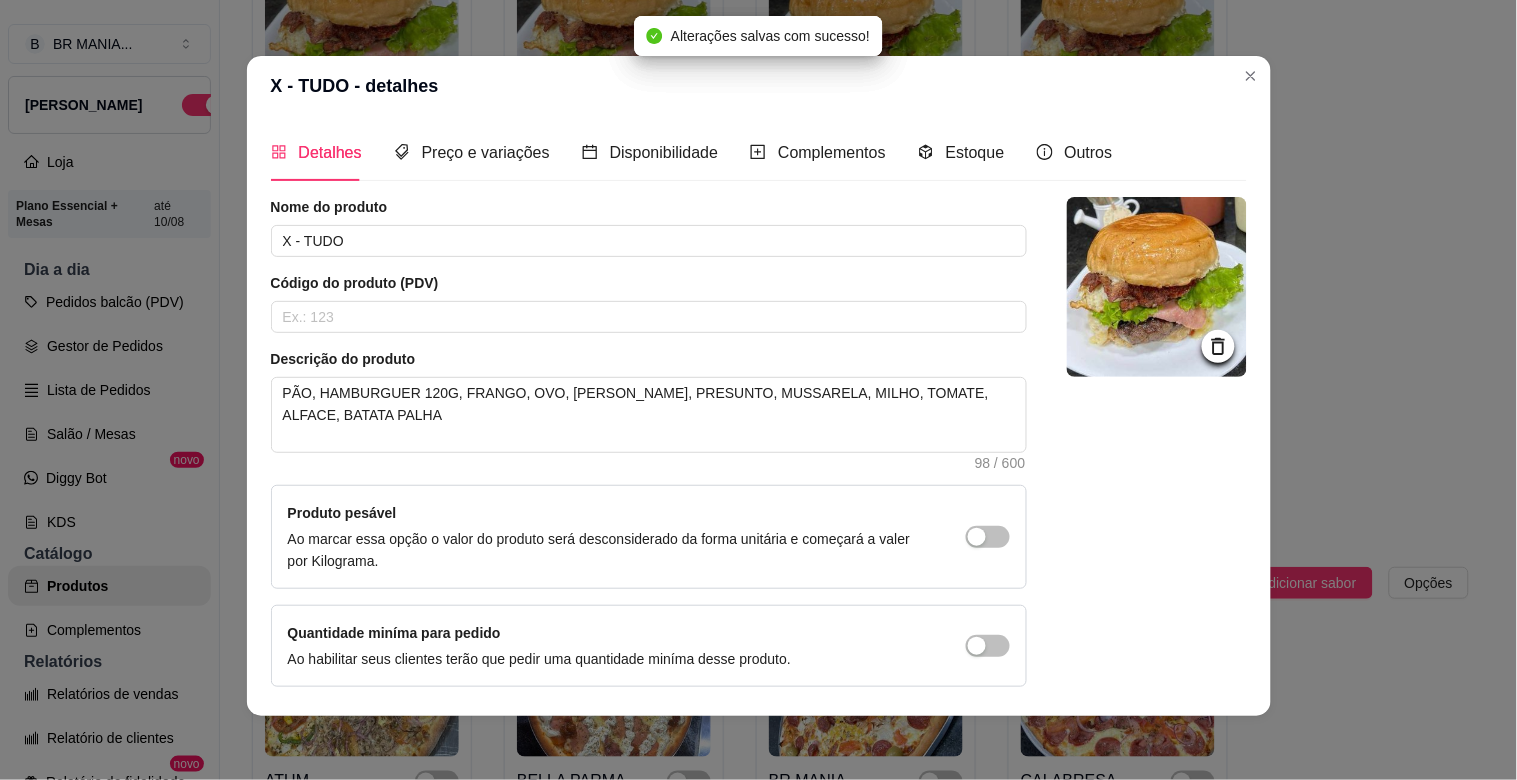 drag, startPoint x: 250, startPoint y: 543, endPoint x: 283, endPoint y: 524, distance: 38.078865 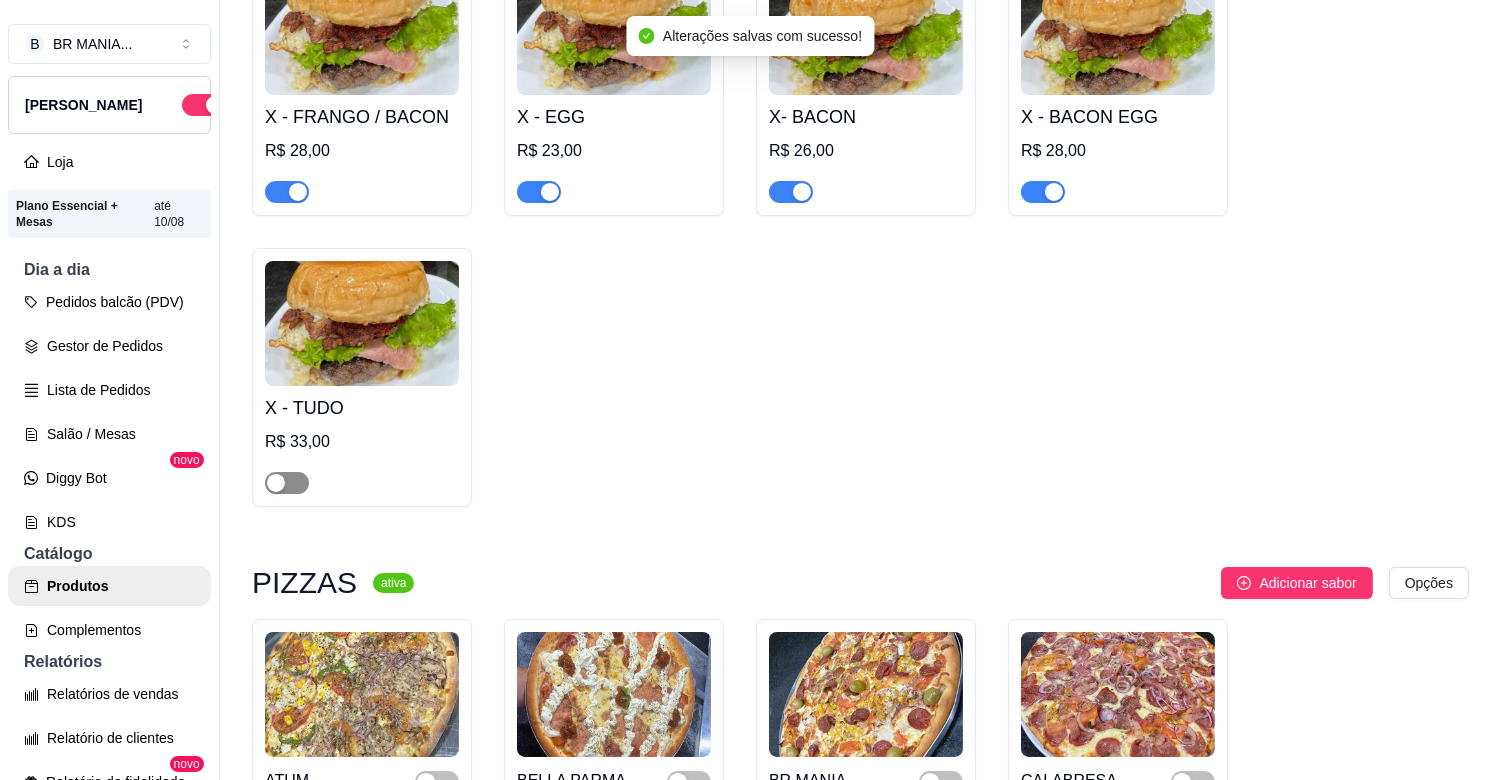 click at bounding box center (276, 483) 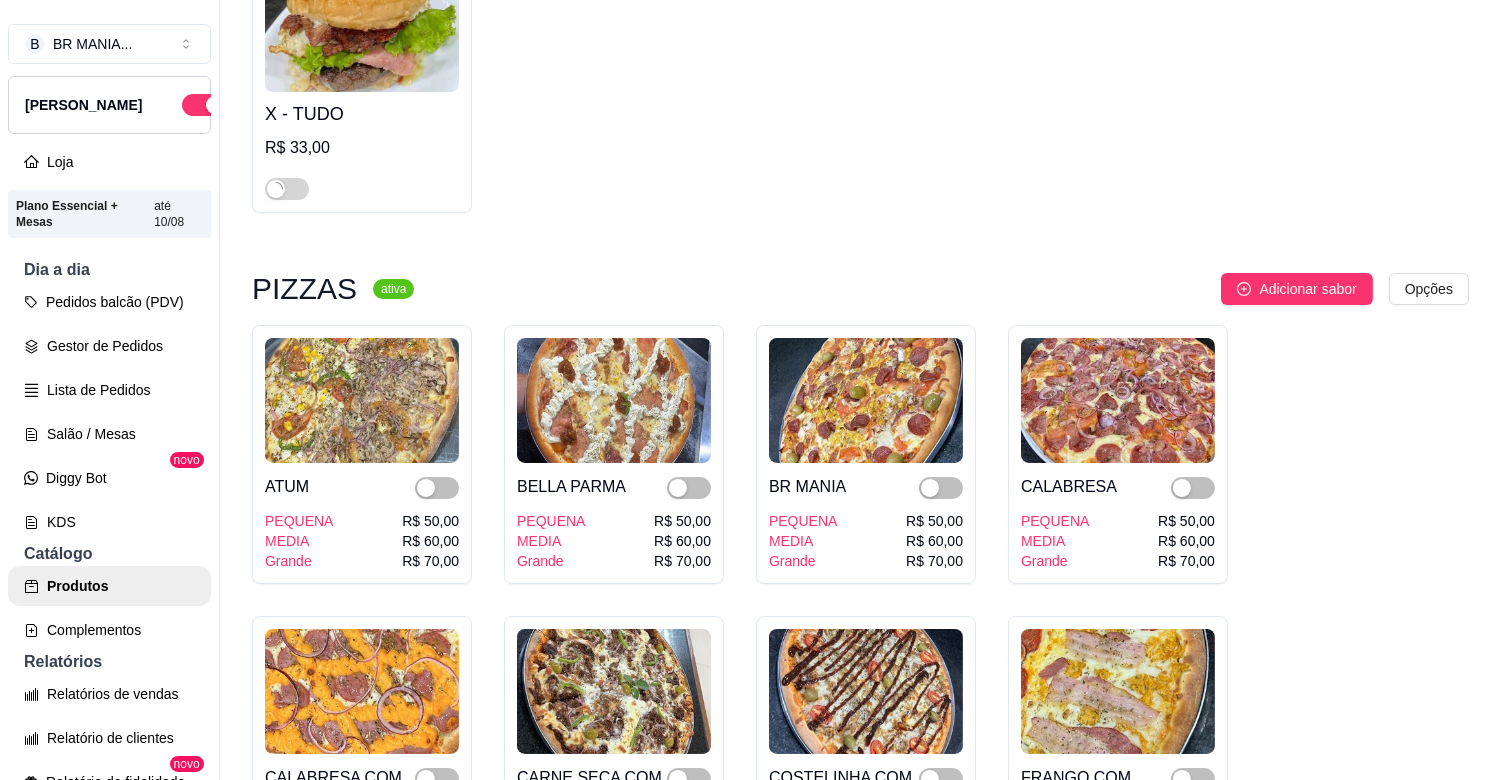scroll, scrollTop: 3244, scrollLeft: 0, axis: vertical 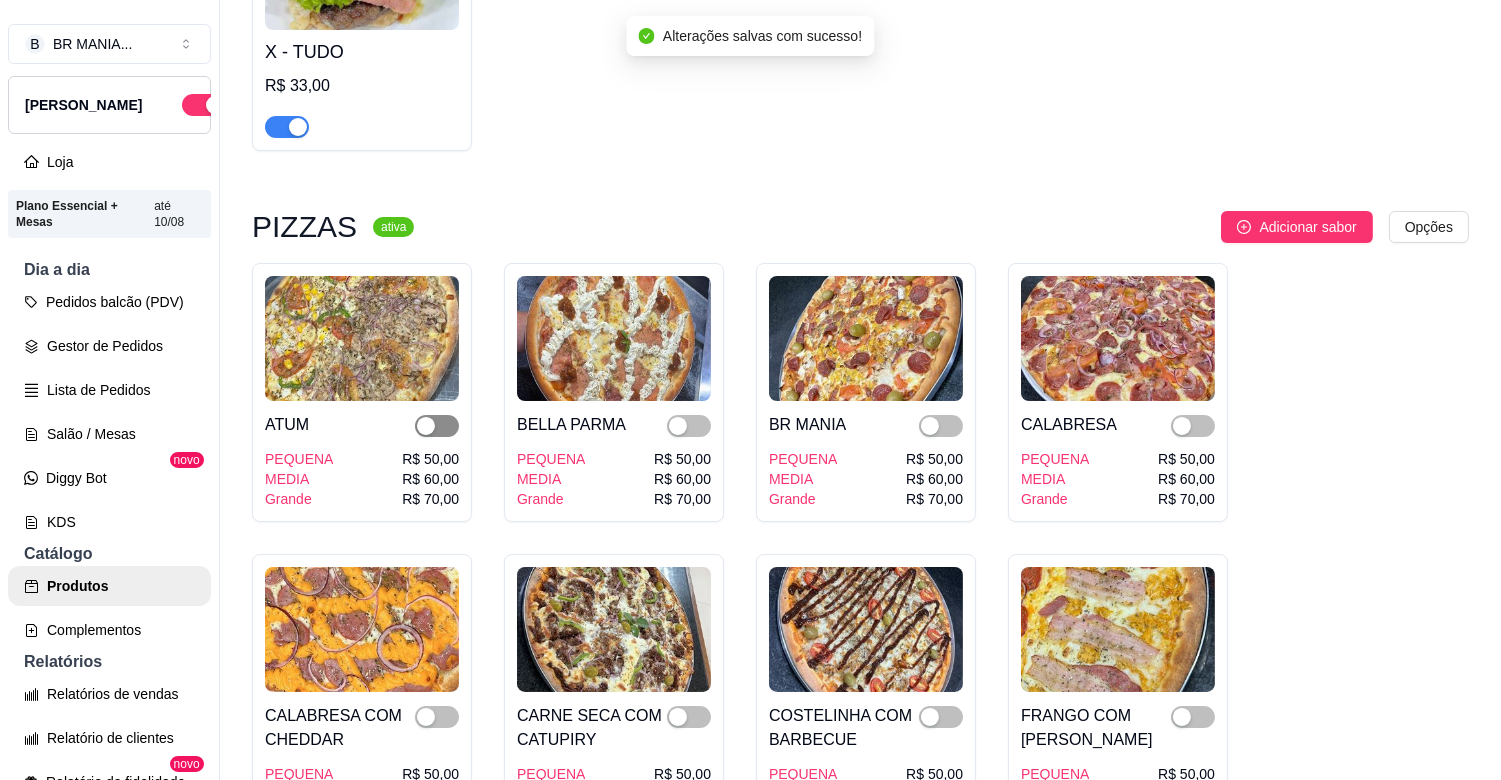 click at bounding box center (426, 426) 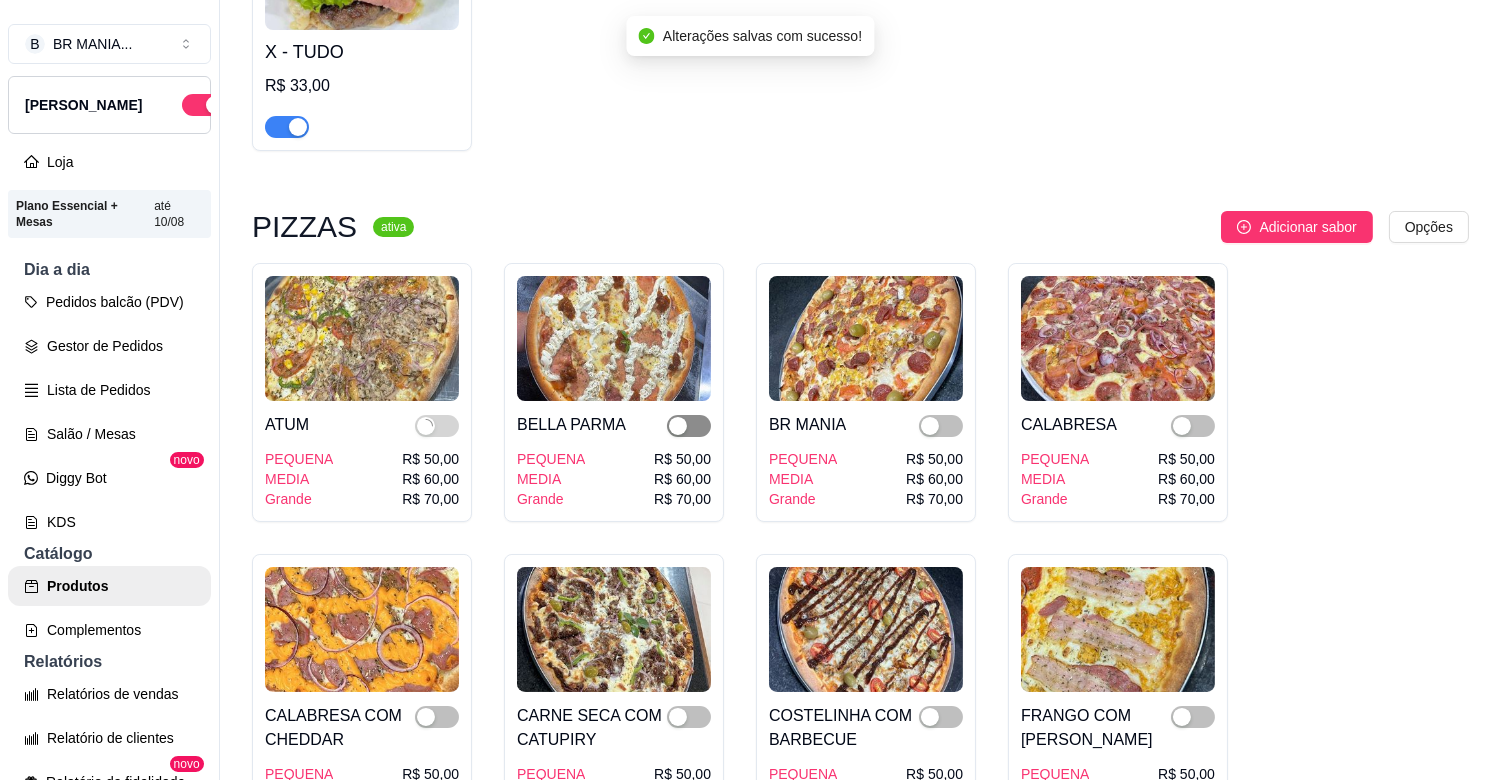click at bounding box center (678, 426) 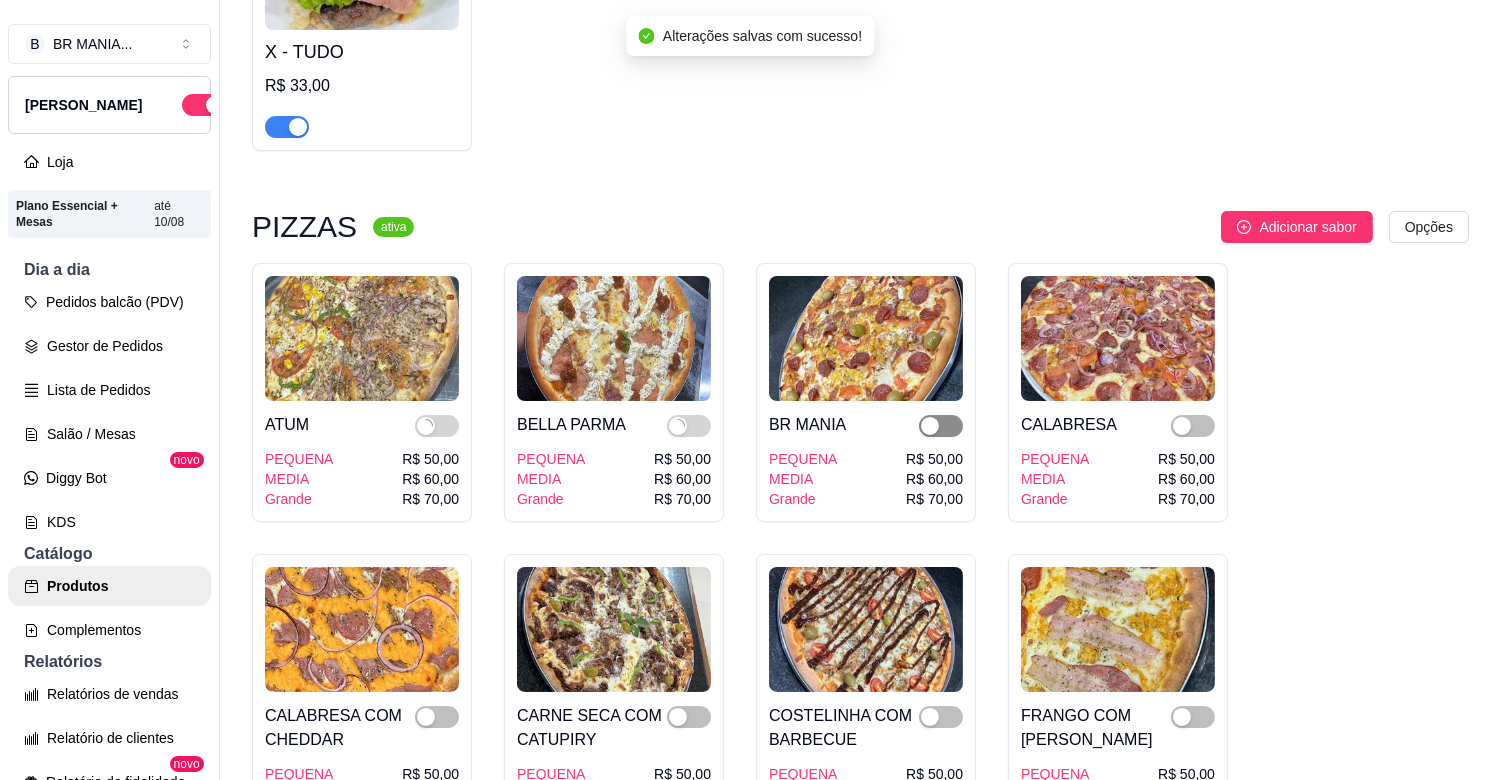 click at bounding box center (941, 426) 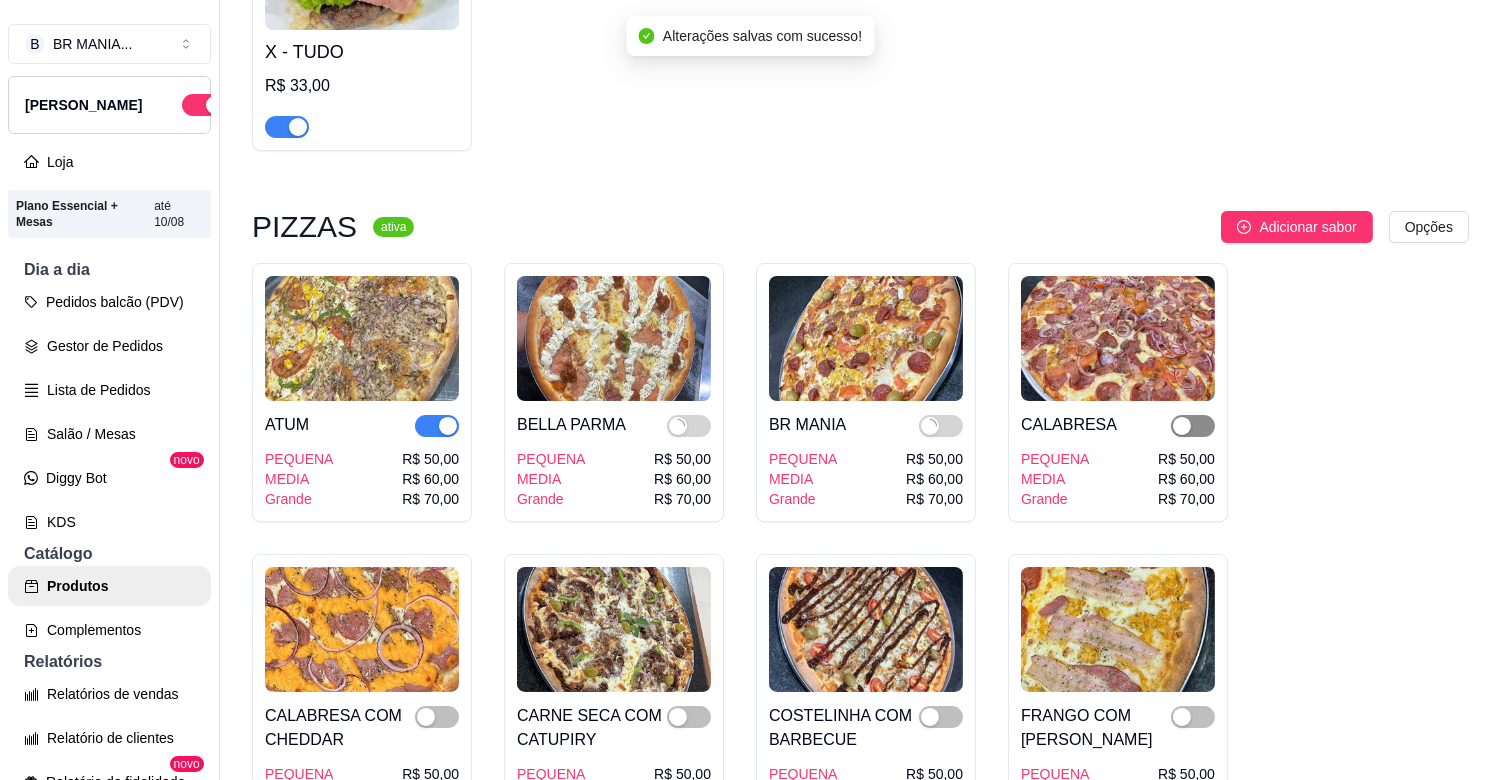 click at bounding box center (1182, 426) 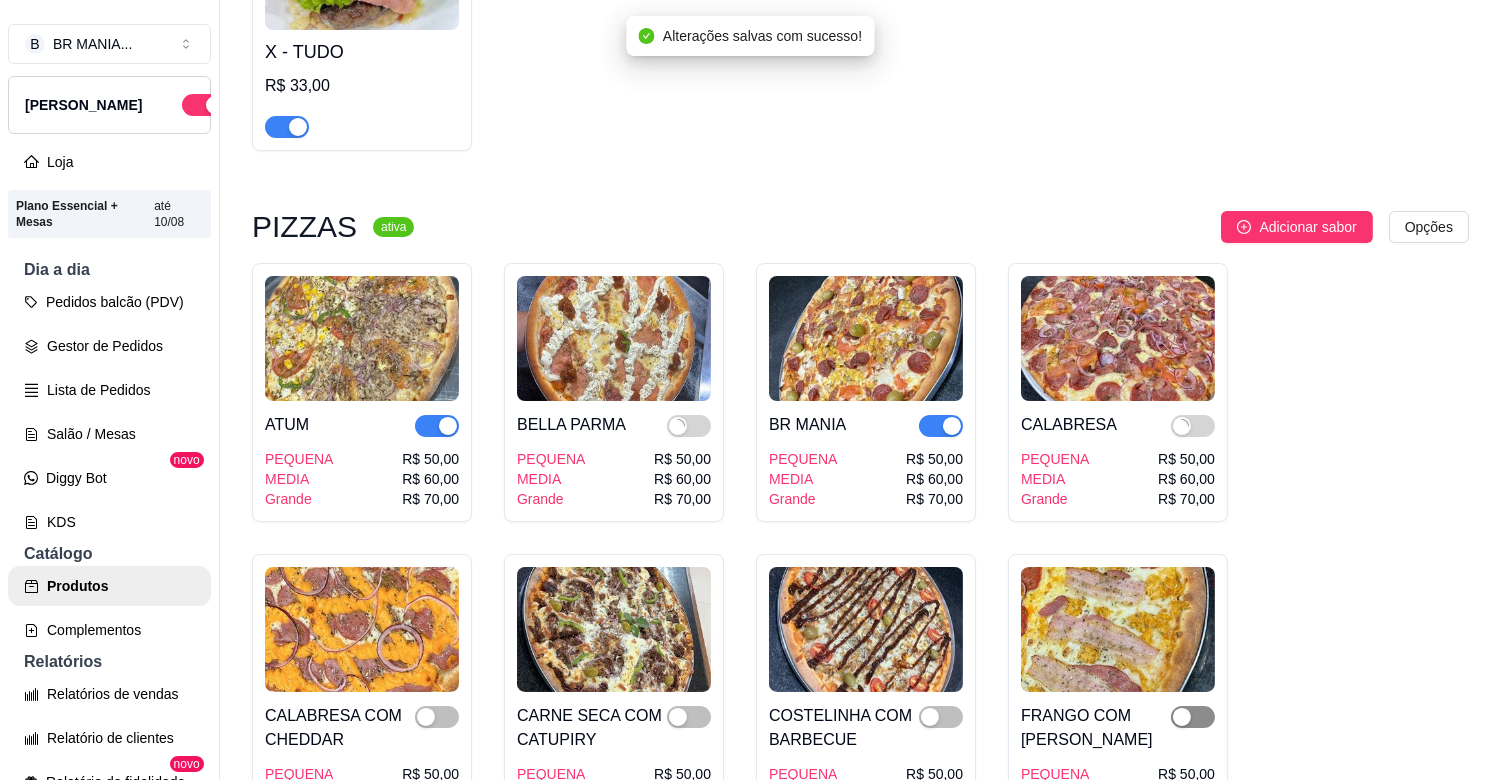 click at bounding box center [1182, 717] 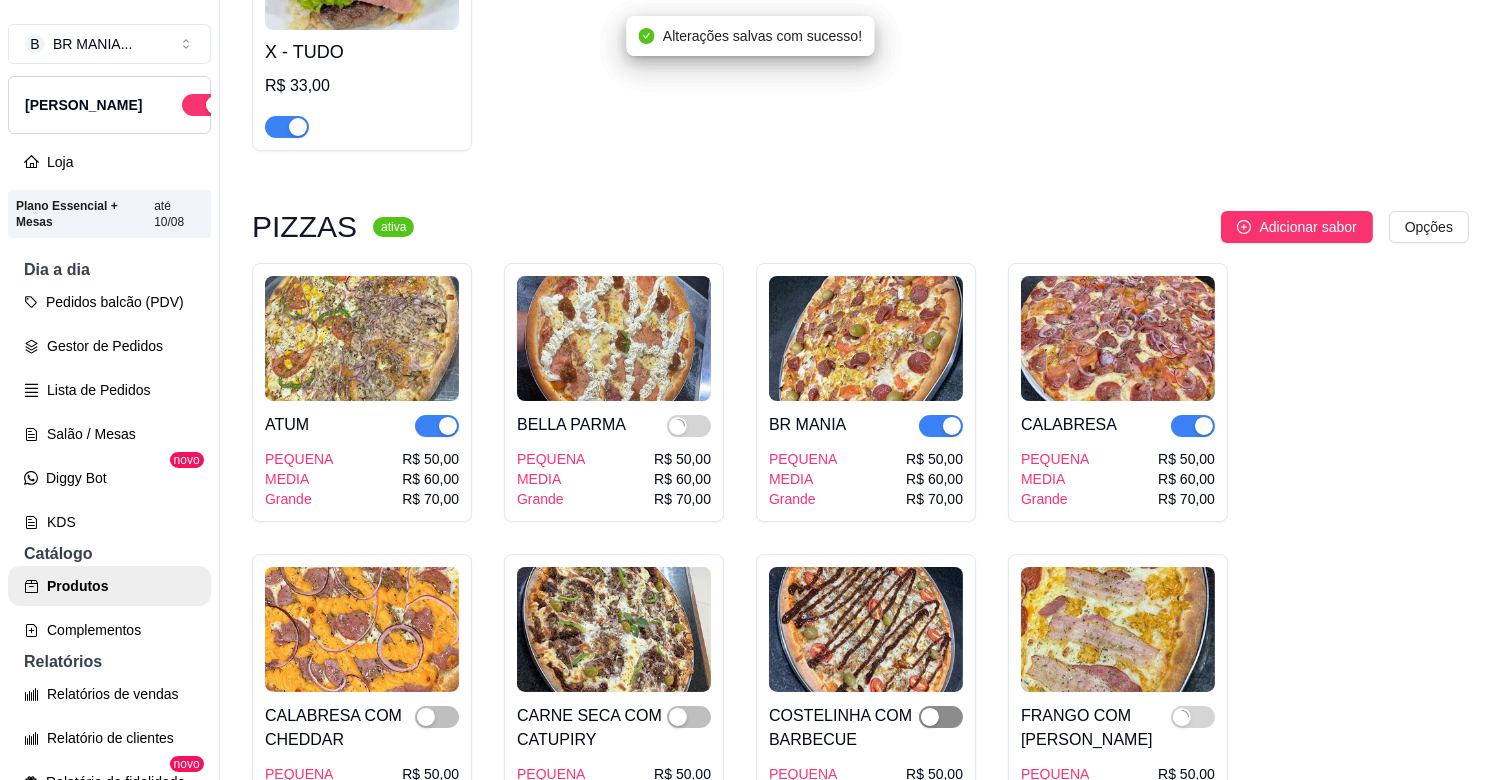 click at bounding box center [941, 717] 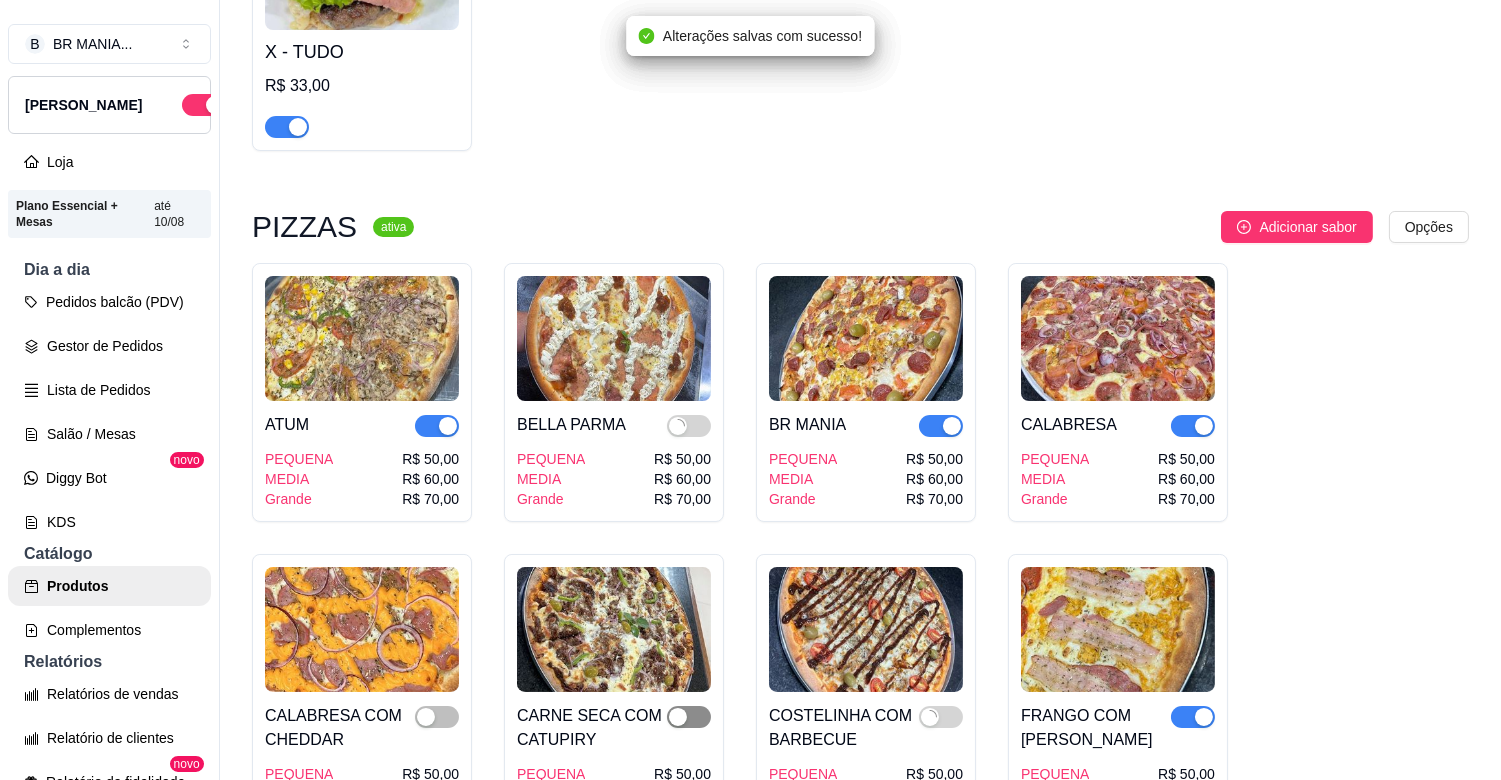 click at bounding box center (689, 717) 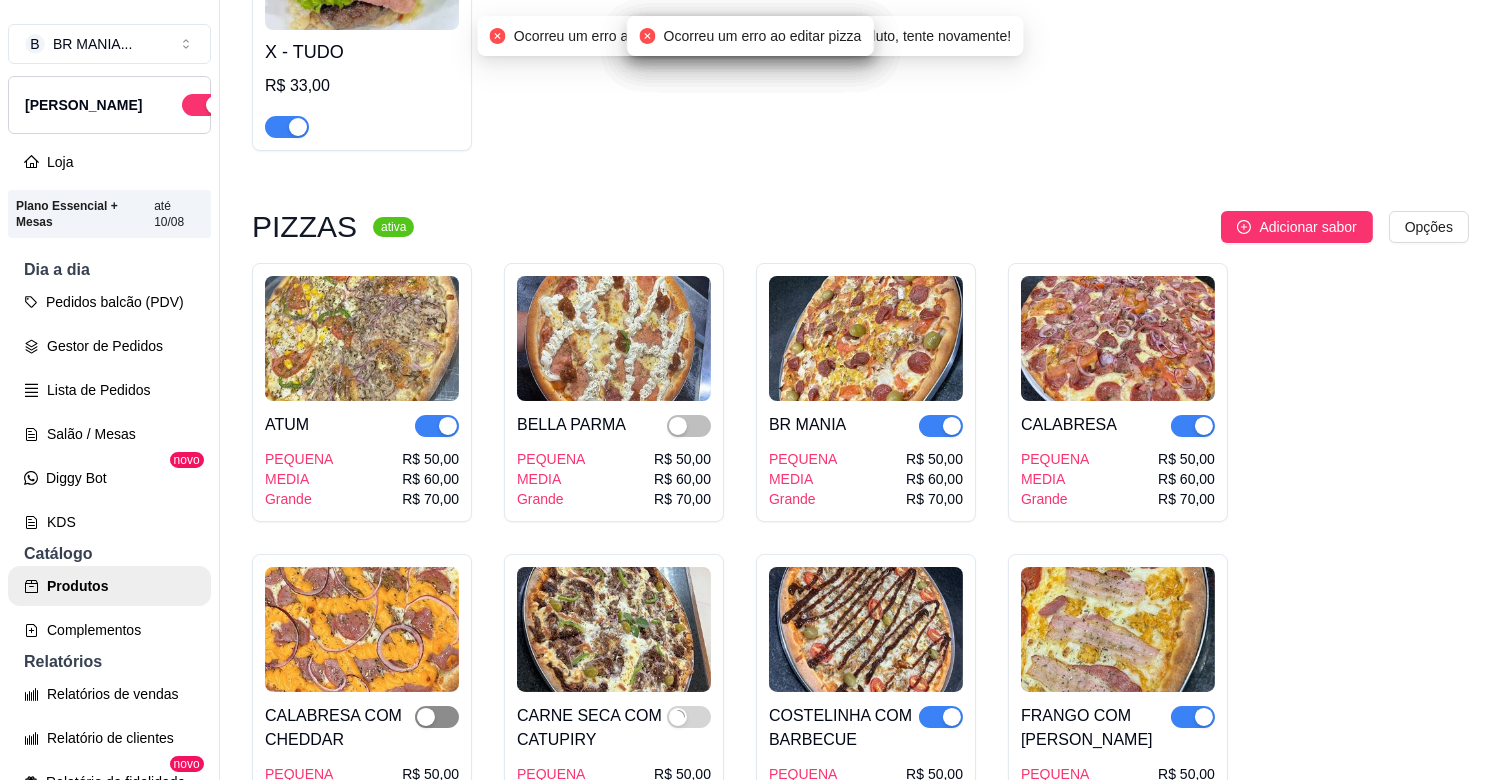 click at bounding box center (426, 717) 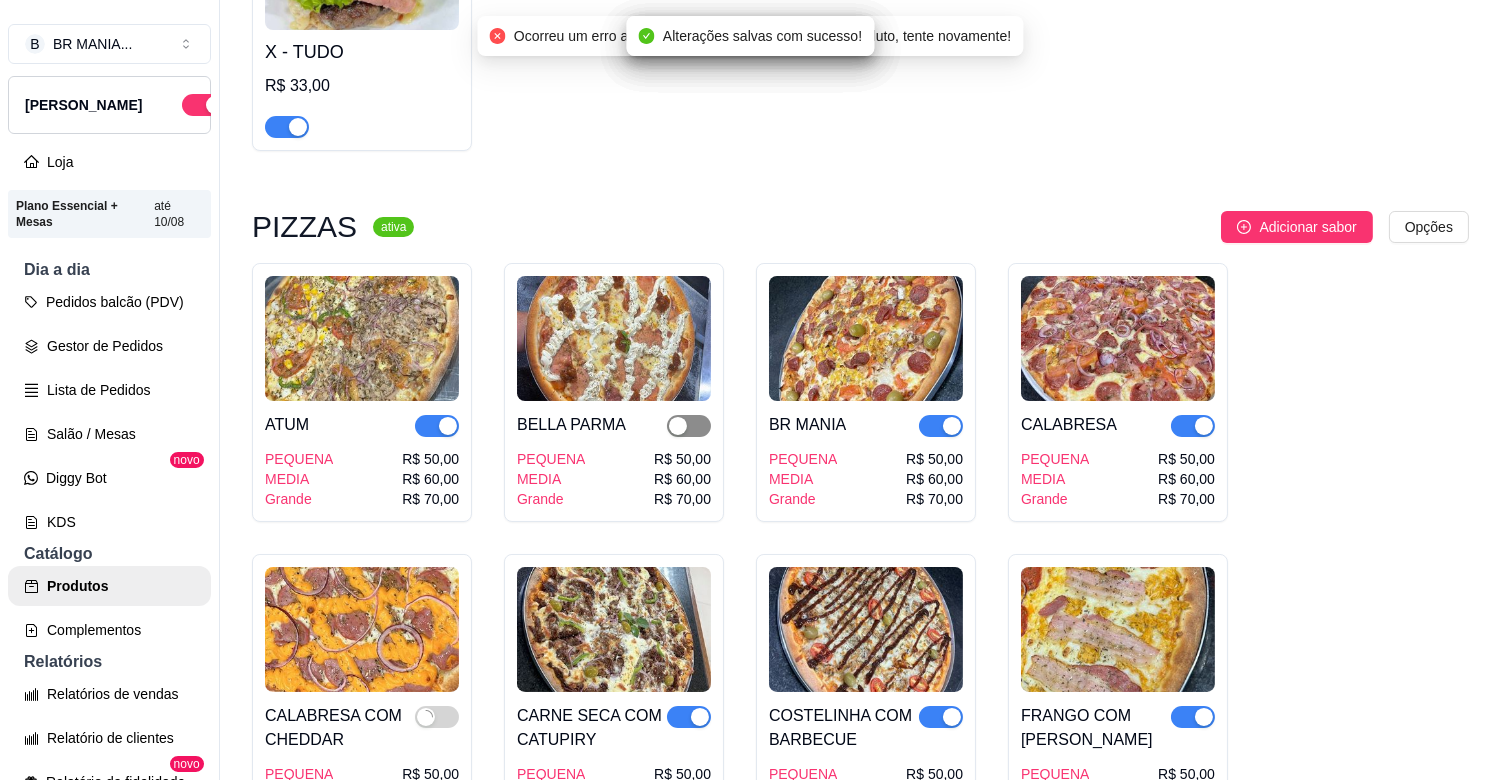 click at bounding box center [689, 426] 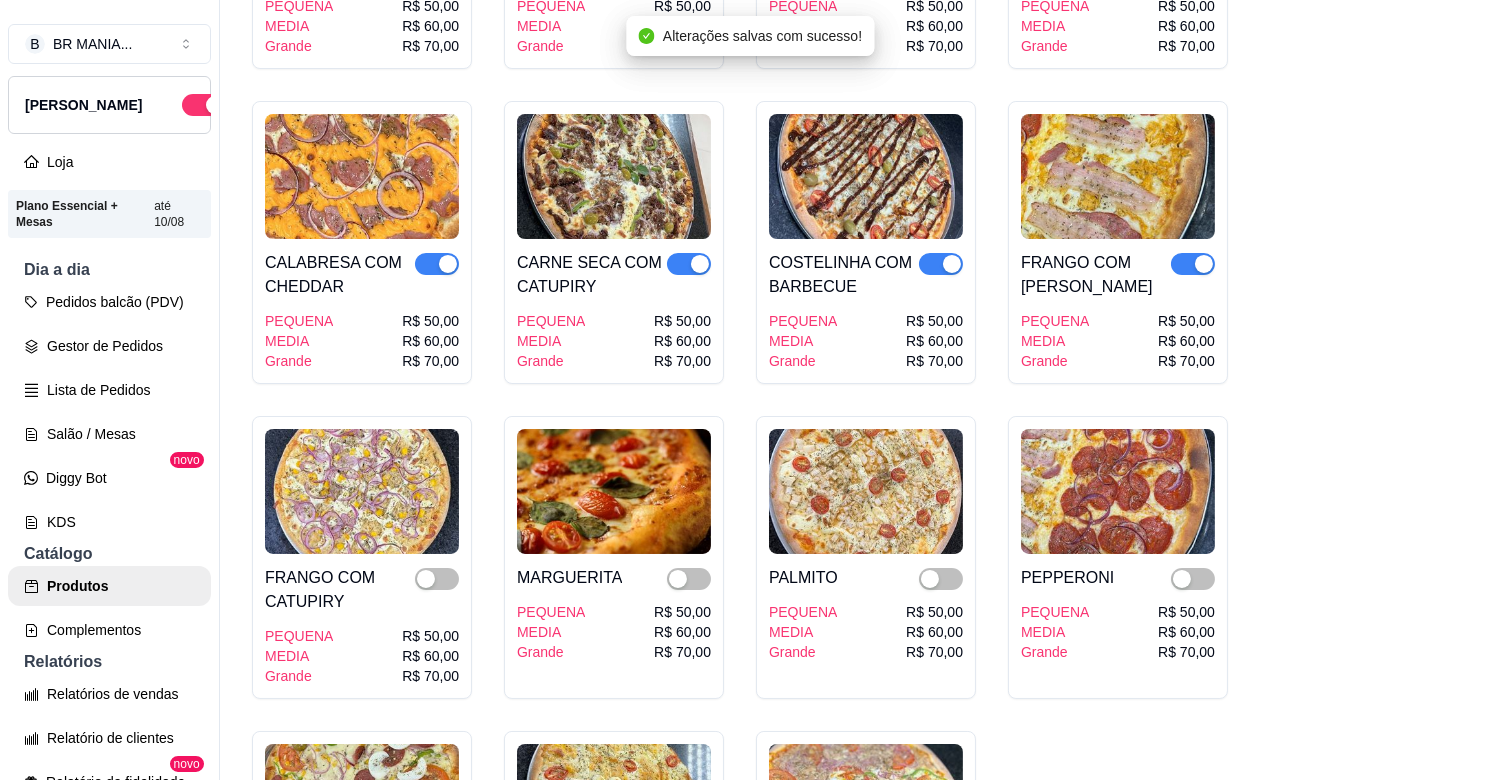 scroll, scrollTop: 3911, scrollLeft: 0, axis: vertical 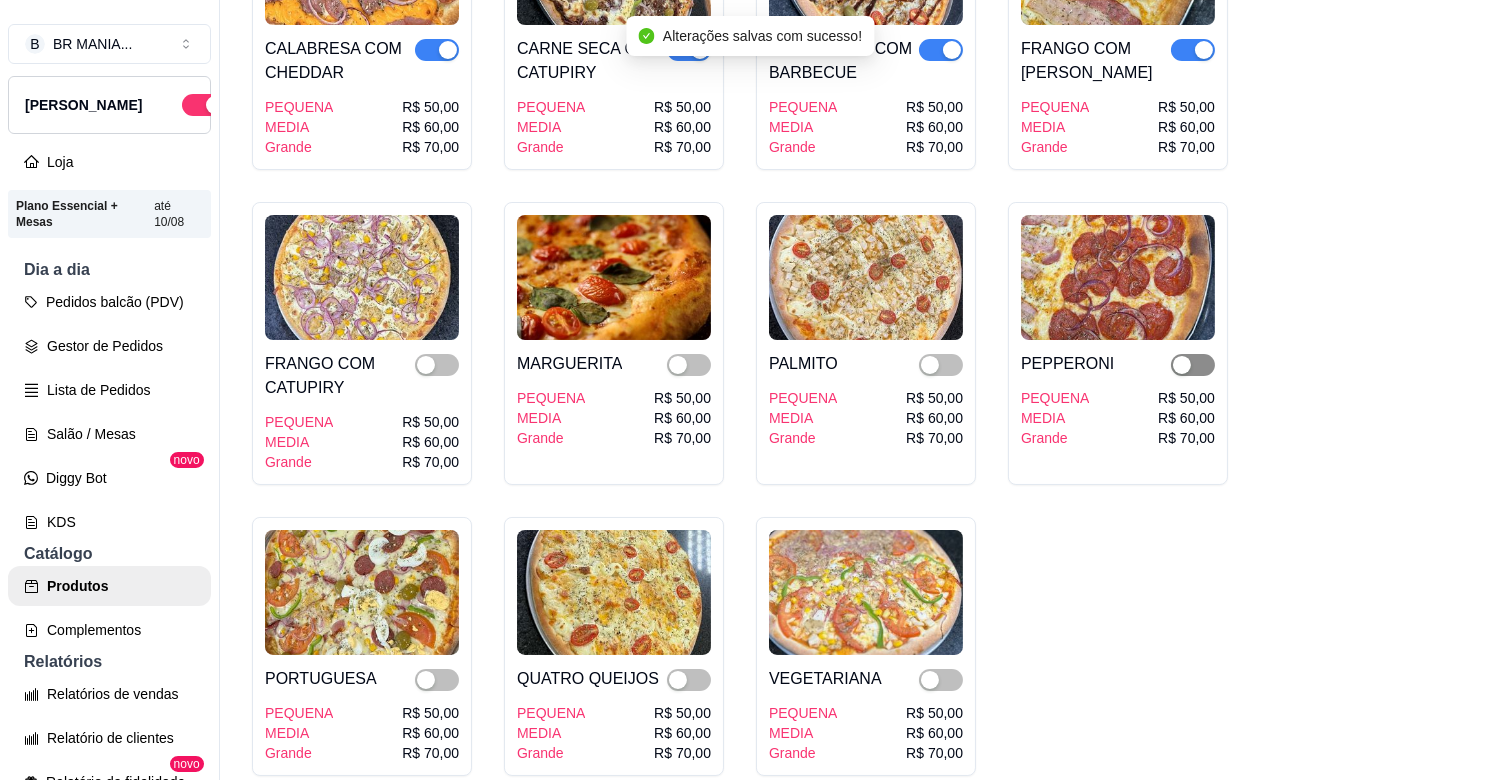 click at bounding box center (1193, 365) 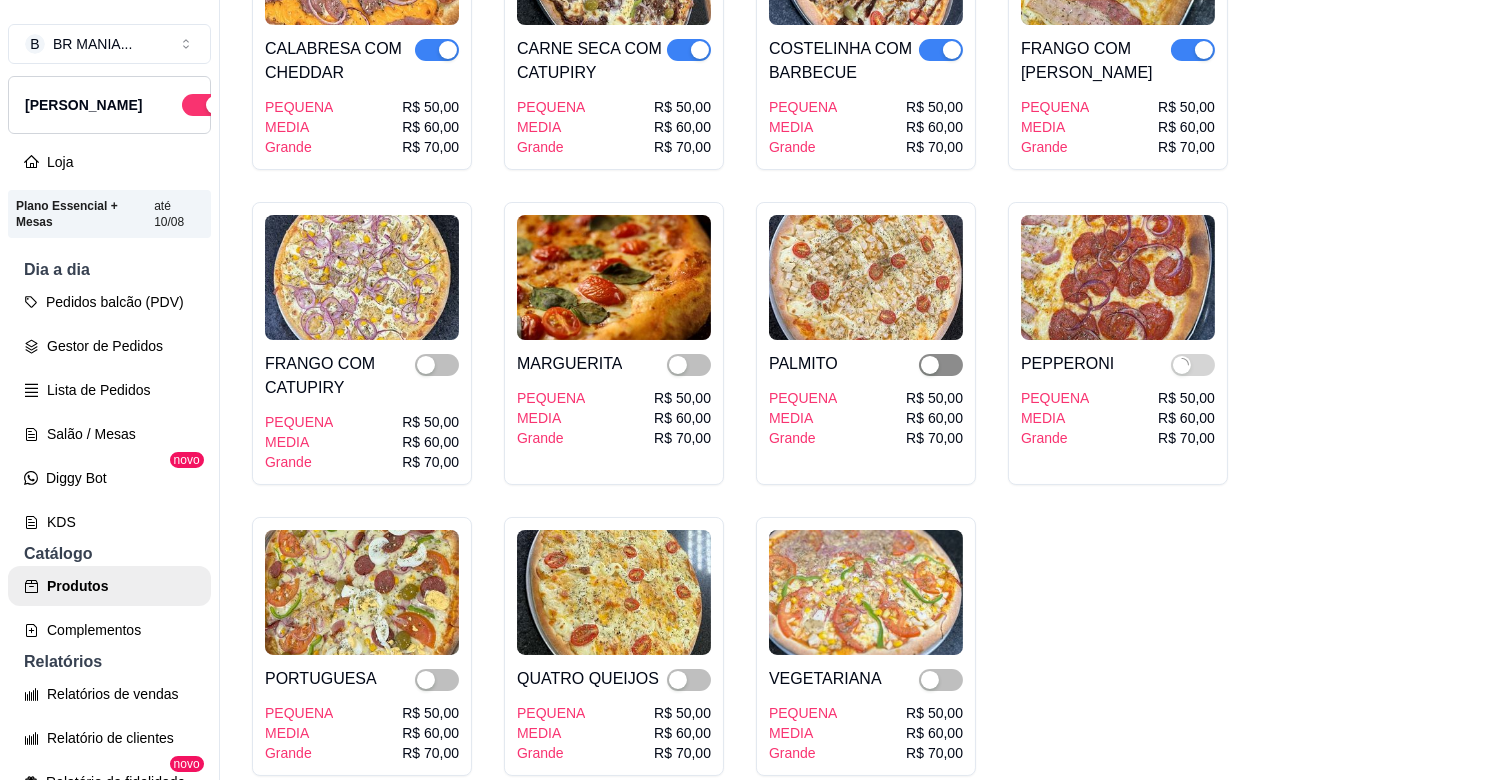 click at bounding box center [941, 365] 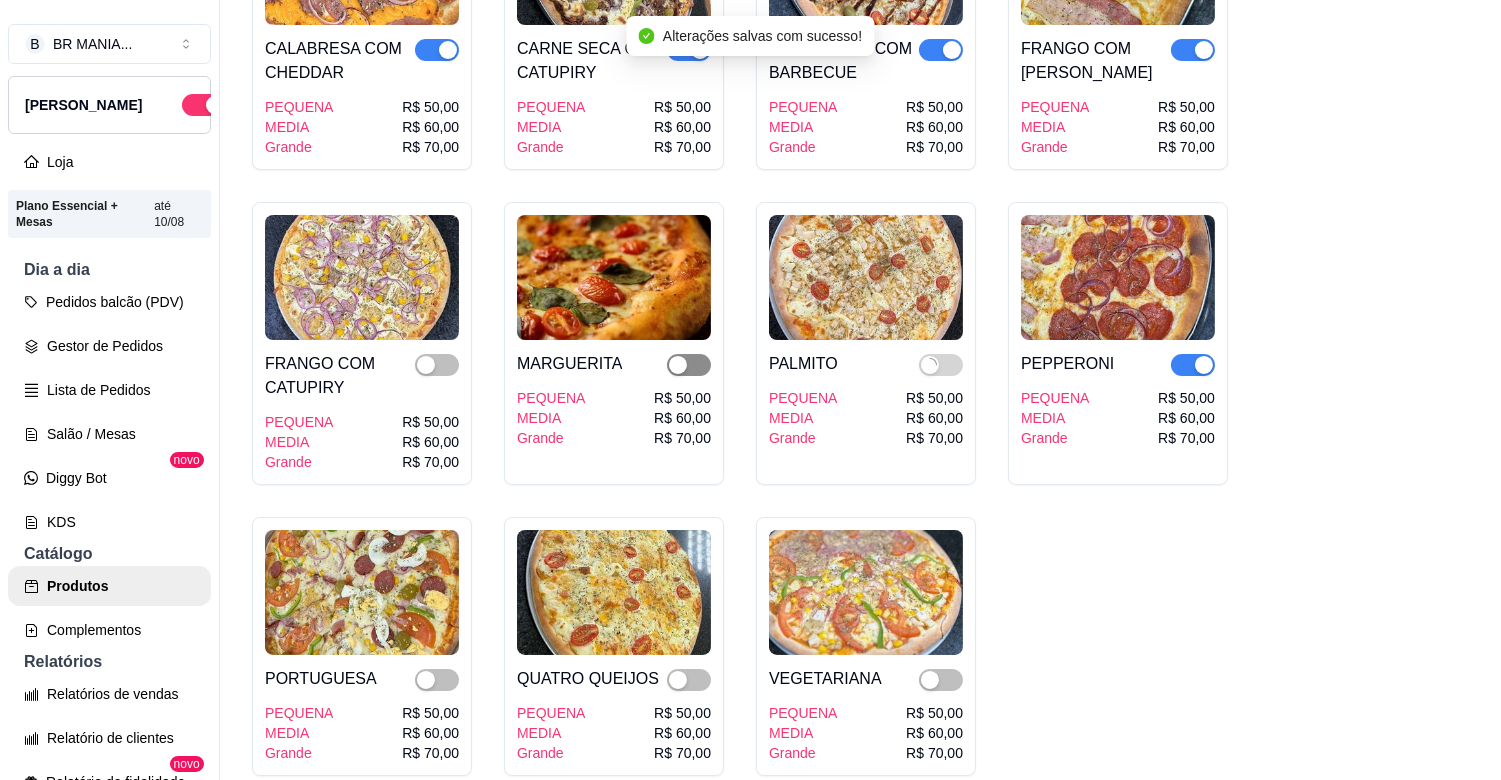 click at bounding box center [689, 365] 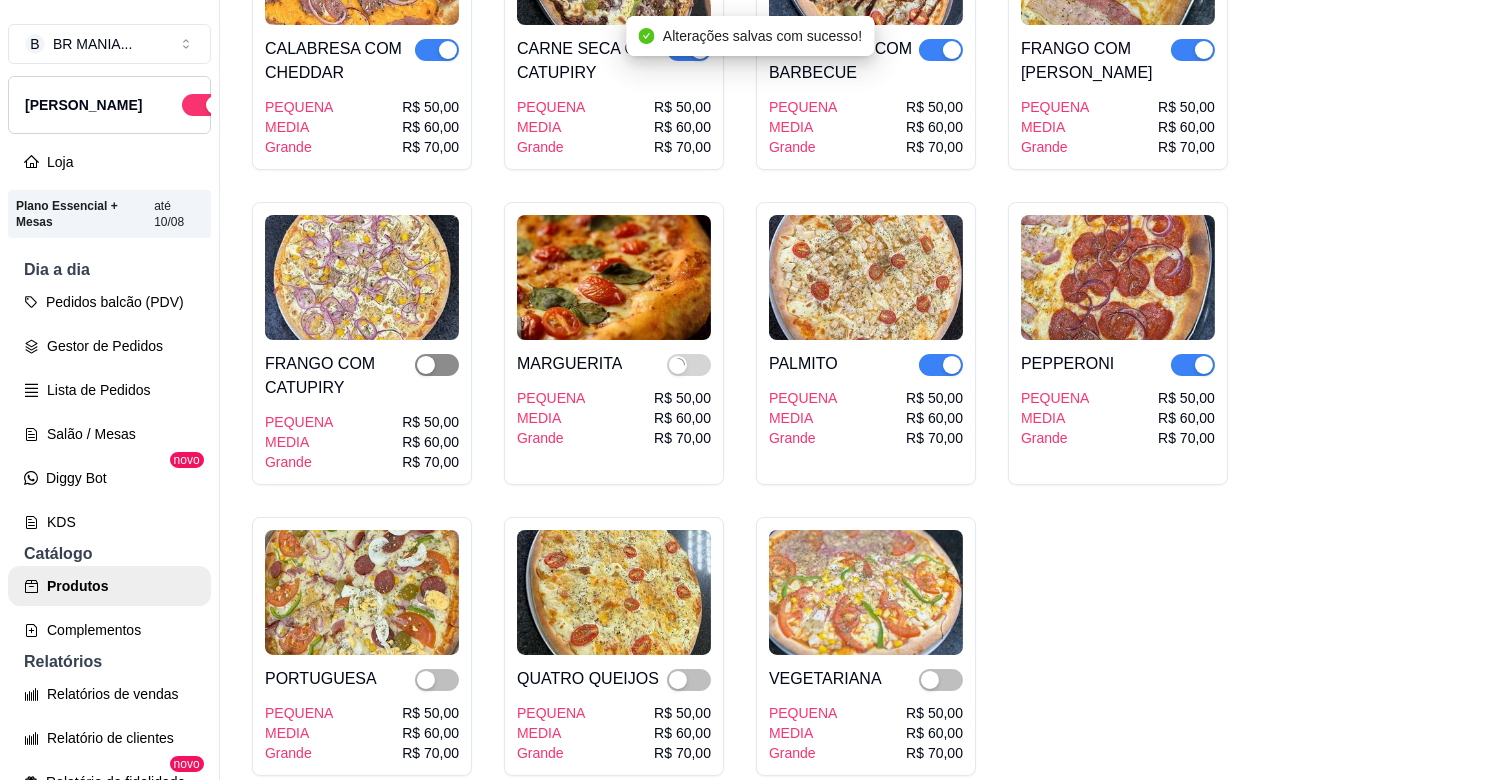 click at bounding box center [437, 365] 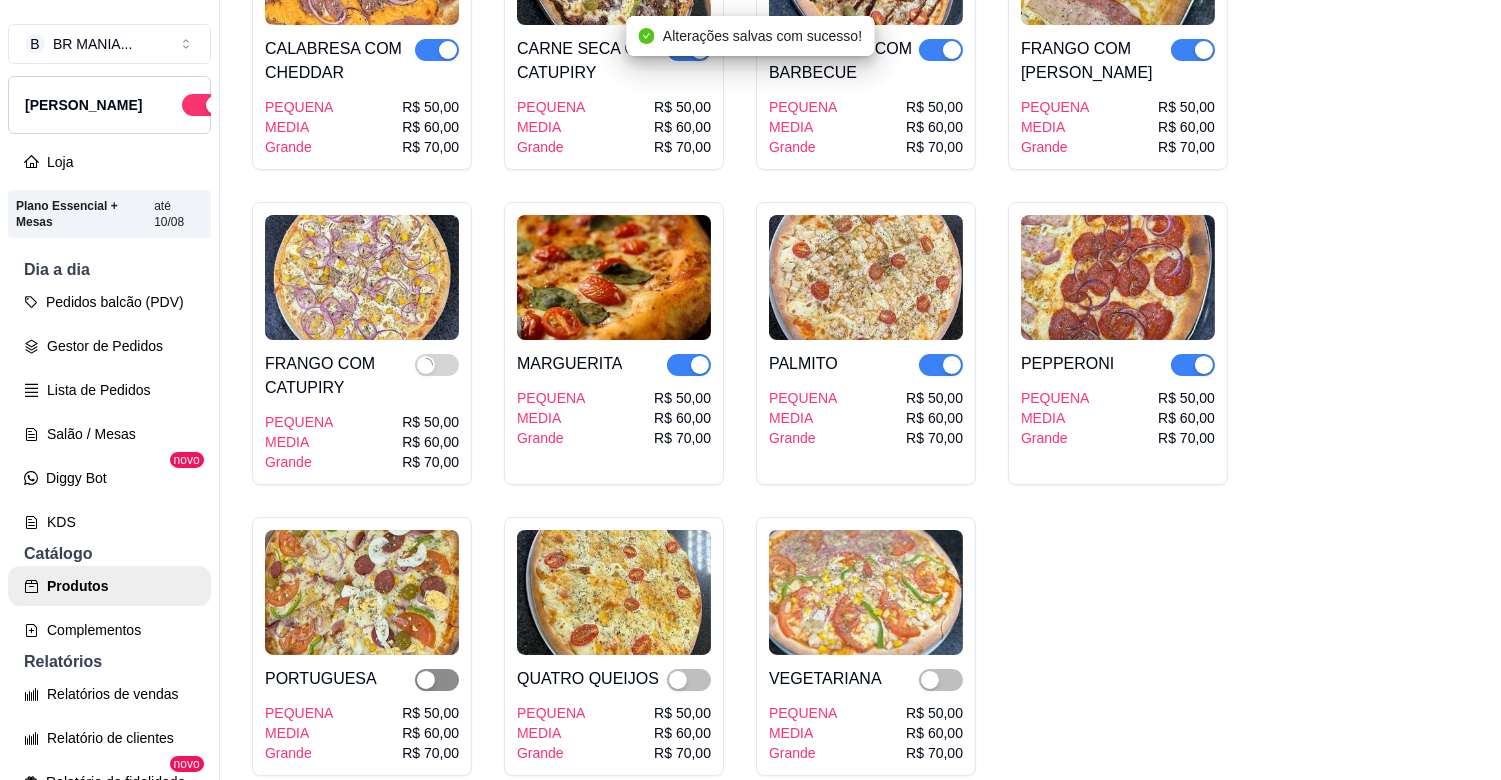 click at bounding box center [426, 680] 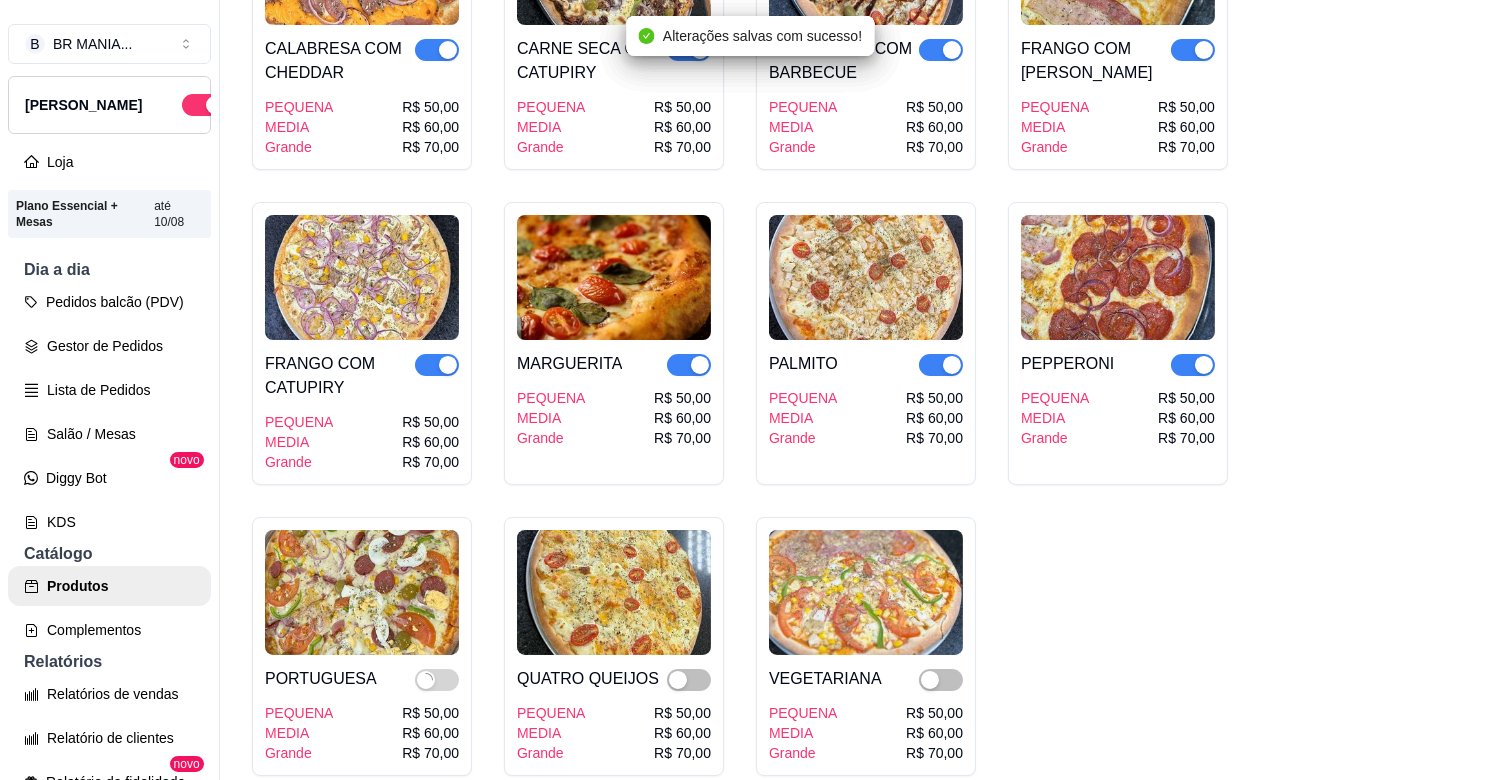 click at bounding box center (689, 679) 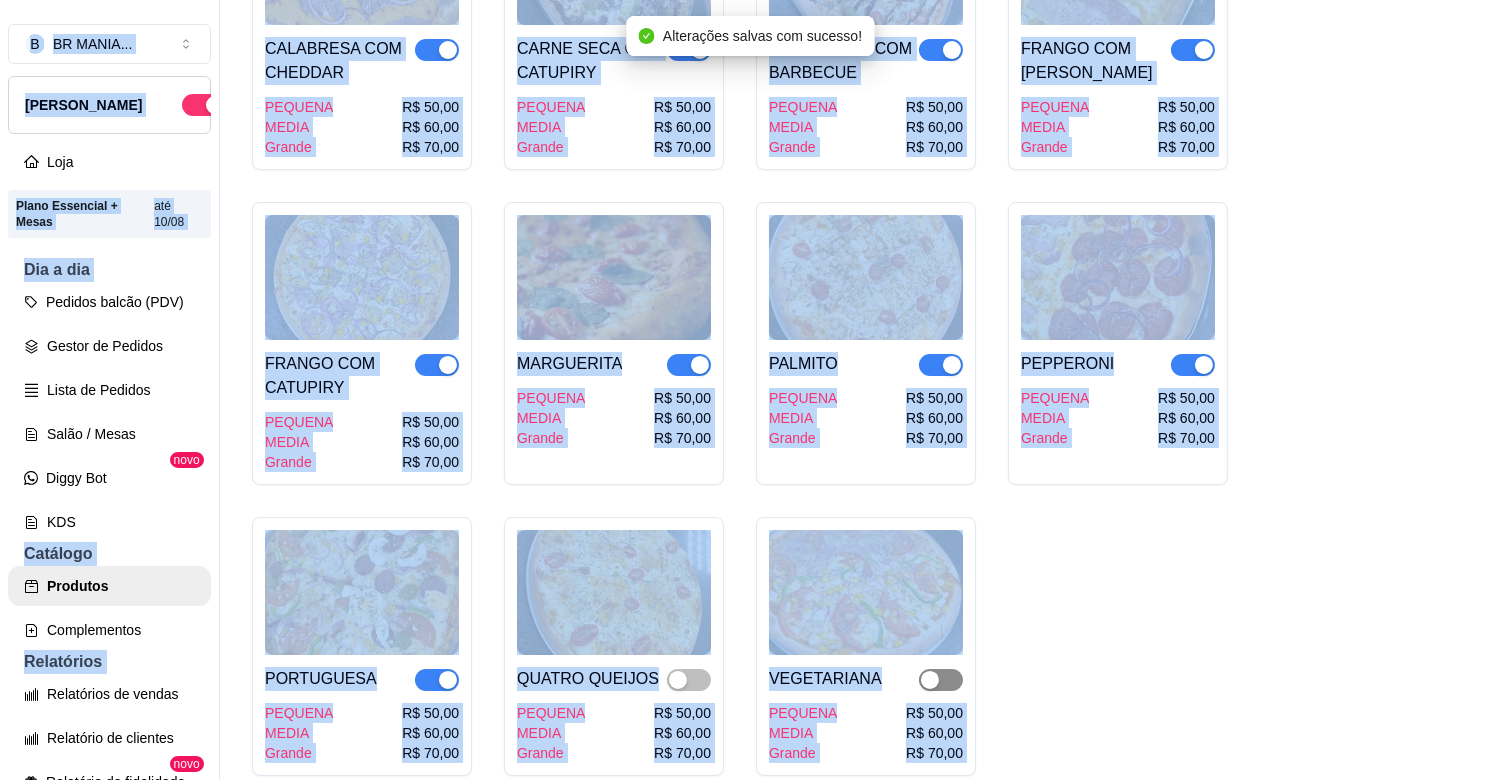 click at bounding box center (941, 680) 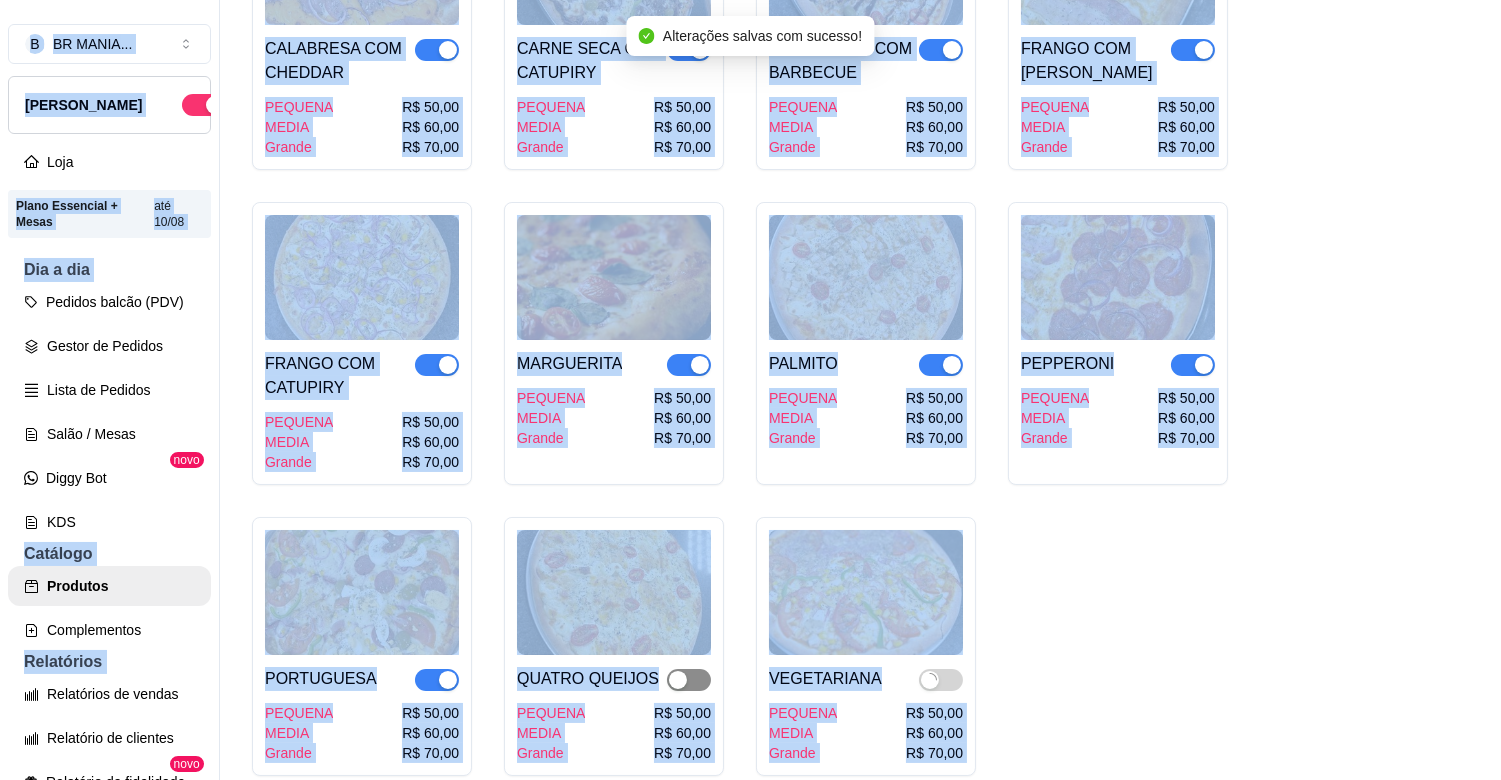 click at bounding box center [678, 680] 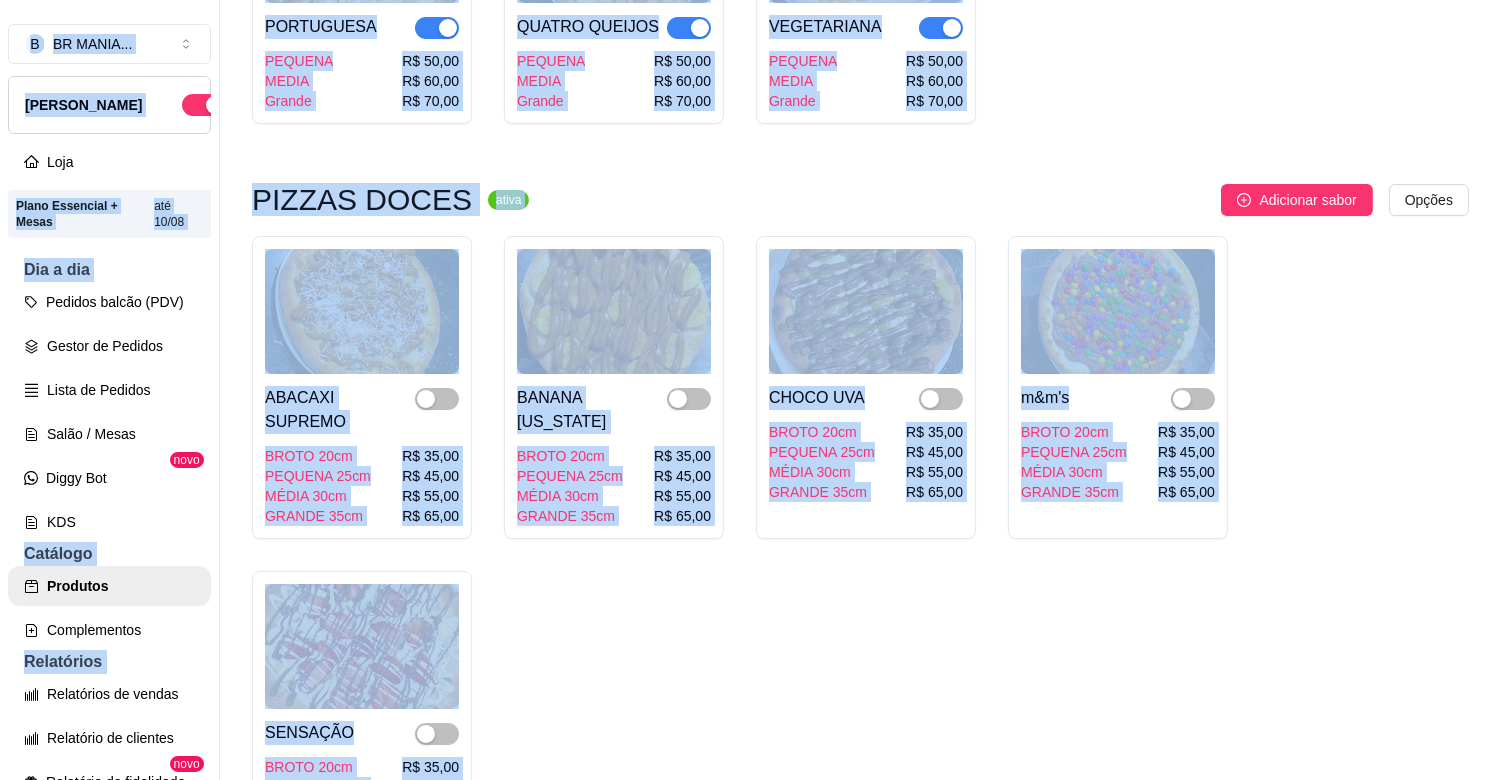 scroll, scrollTop: 4622, scrollLeft: 0, axis: vertical 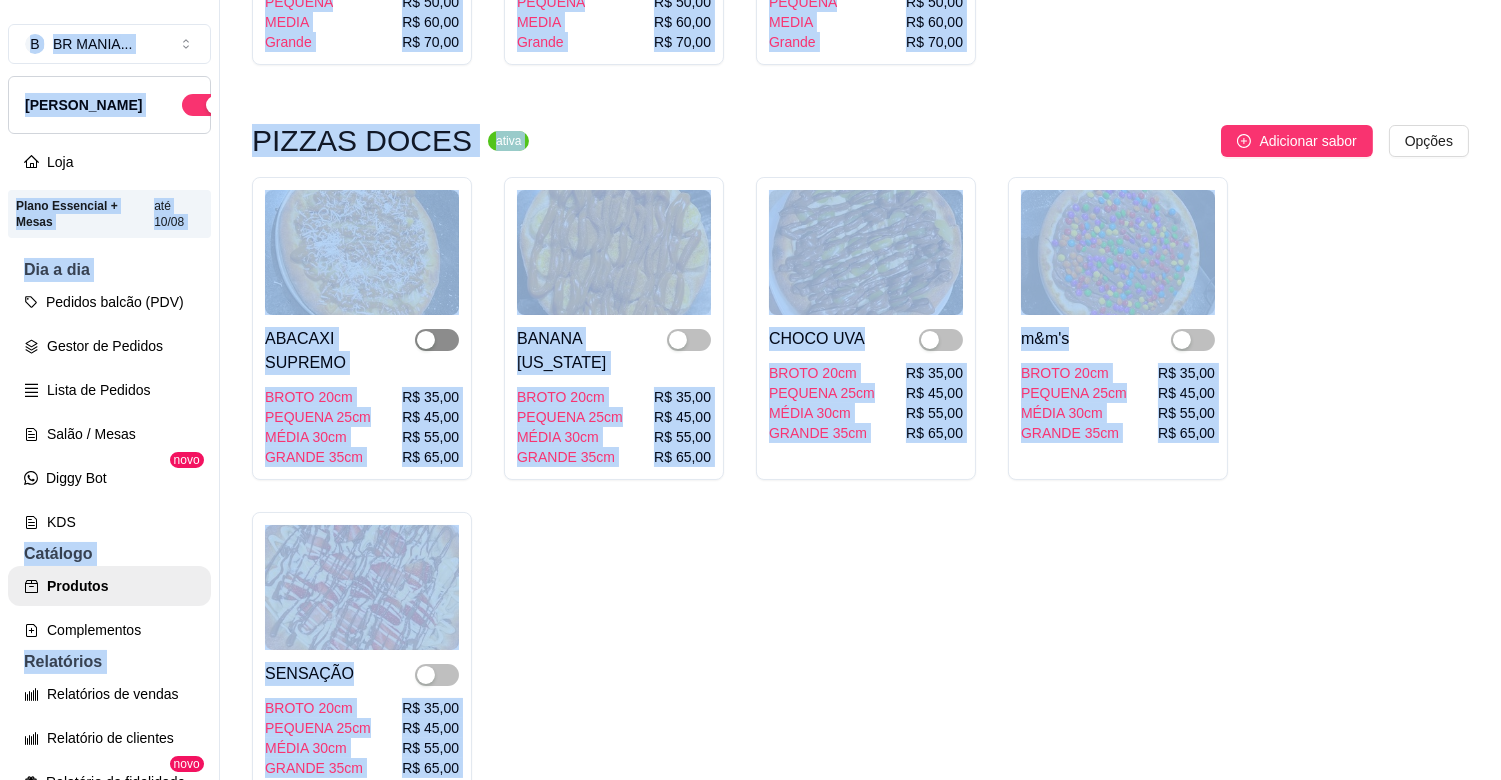 click at bounding box center [437, 340] 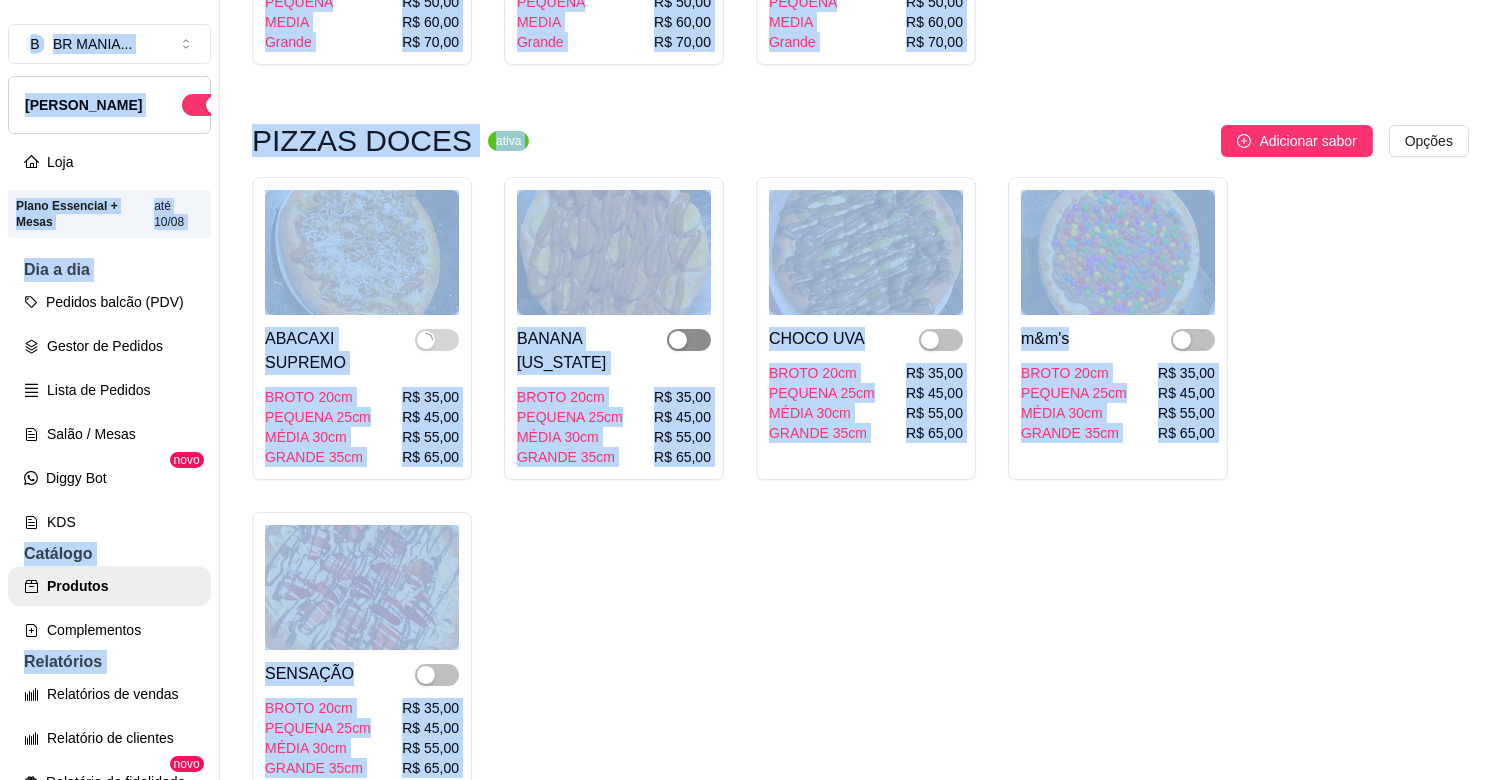 click at bounding box center [689, 340] 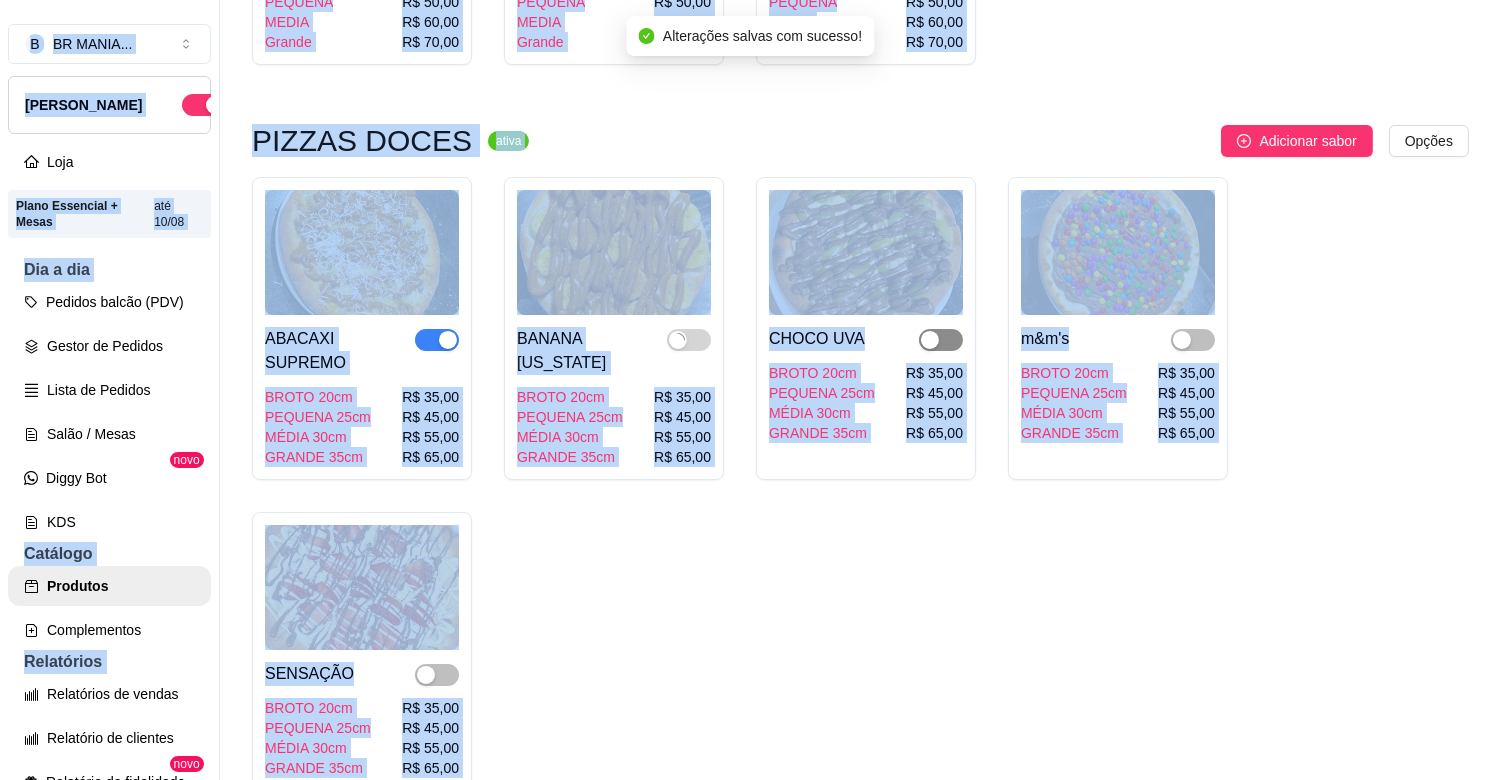 drag, startPoint x: 954, startPoint y: 321, endPoint x: 1155, endPoint y: 321, distance: 201 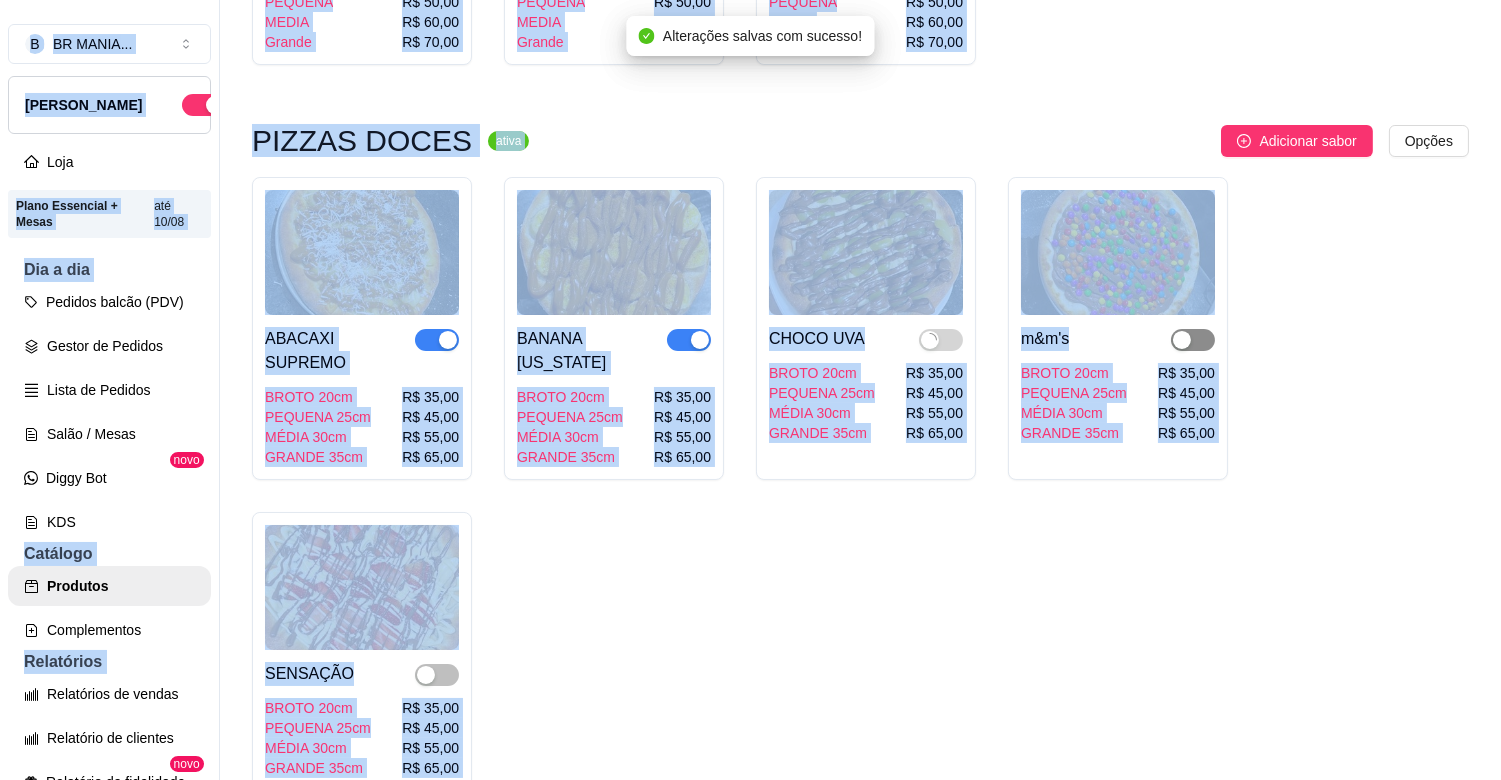 click at bounding box center [1182, 340] 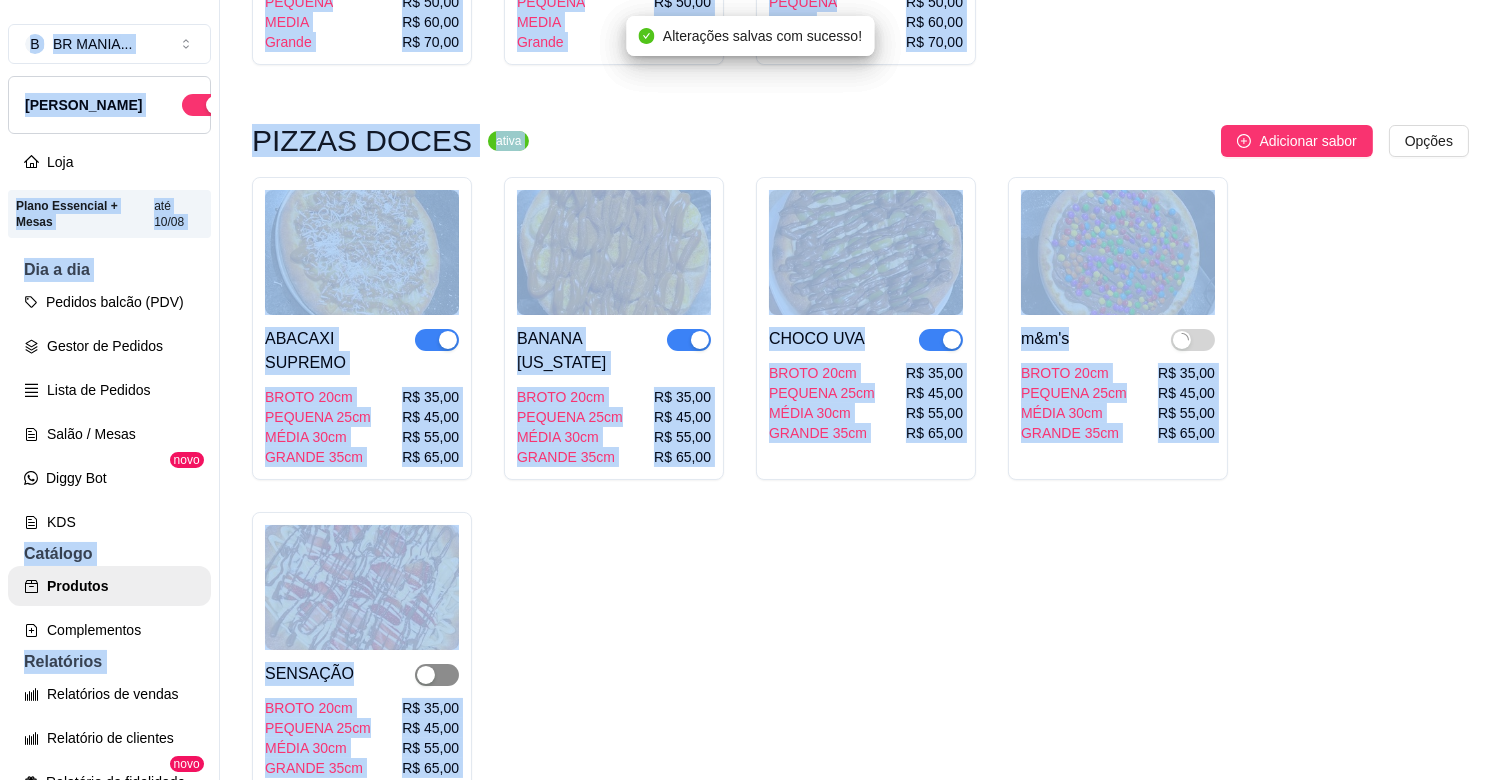 click at bounding box center [437, 675] 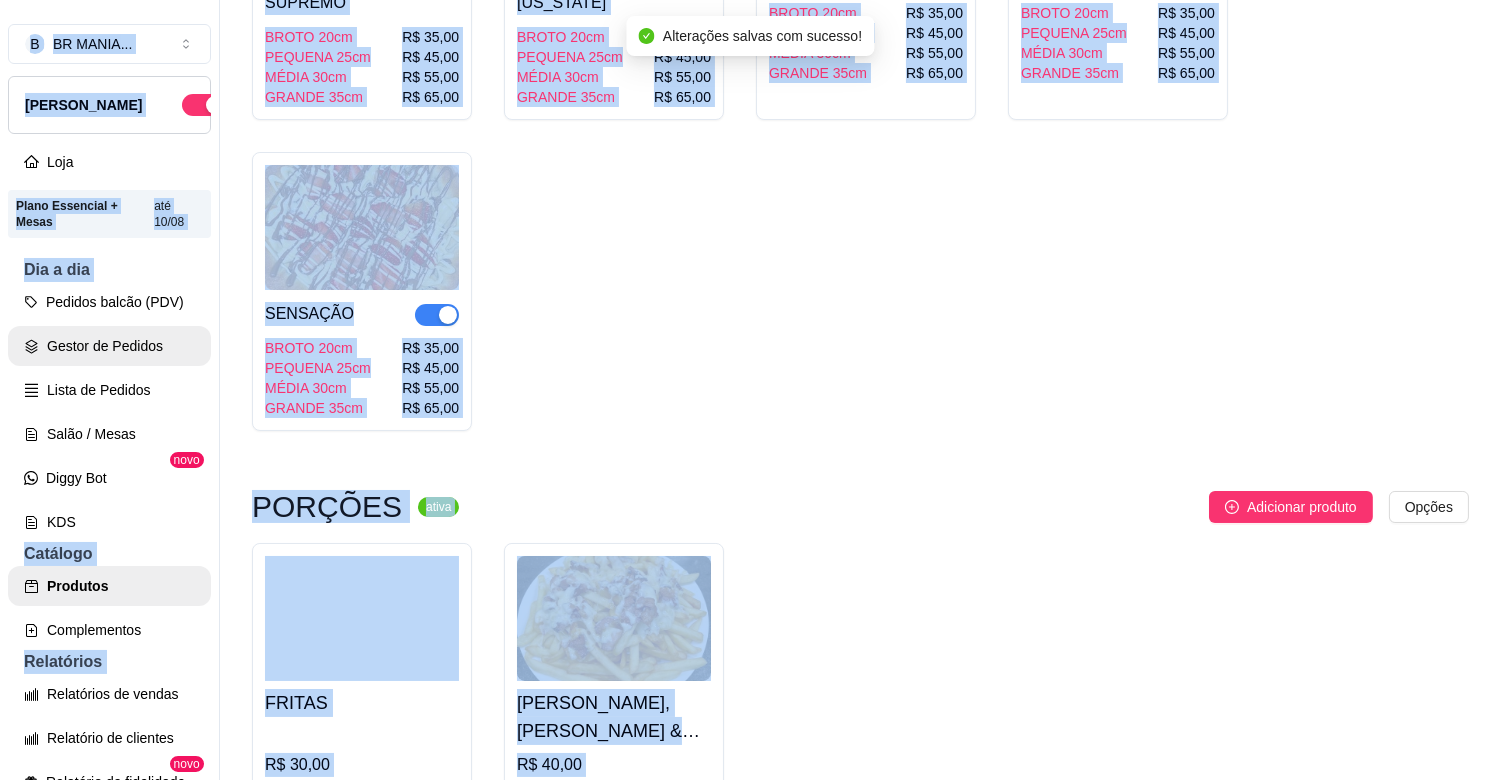 scroll, scrollTop: 4977, scrollLeft: 0, axis: vertical 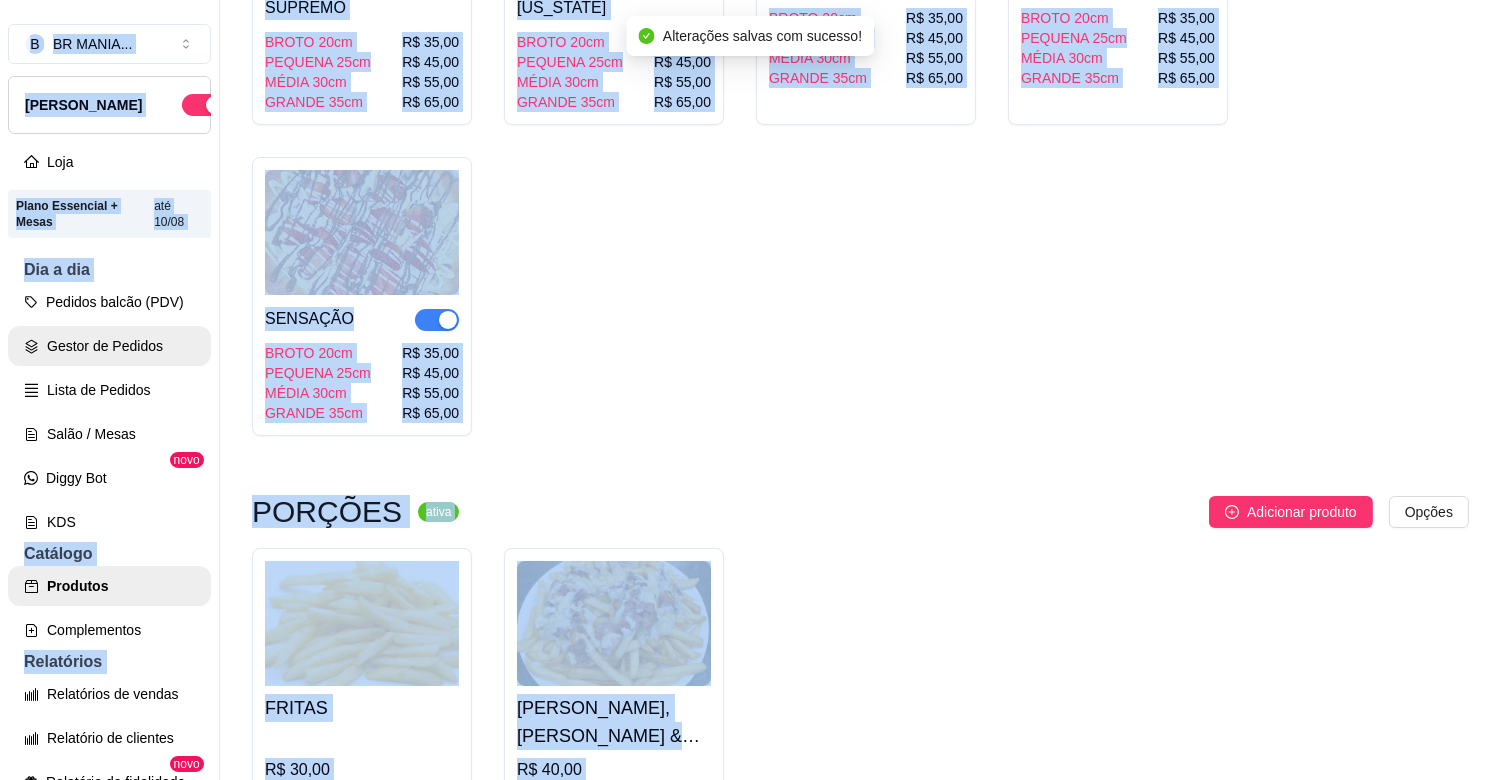 click on "Gestor de Pedidos" at bounding box center [109, 346] 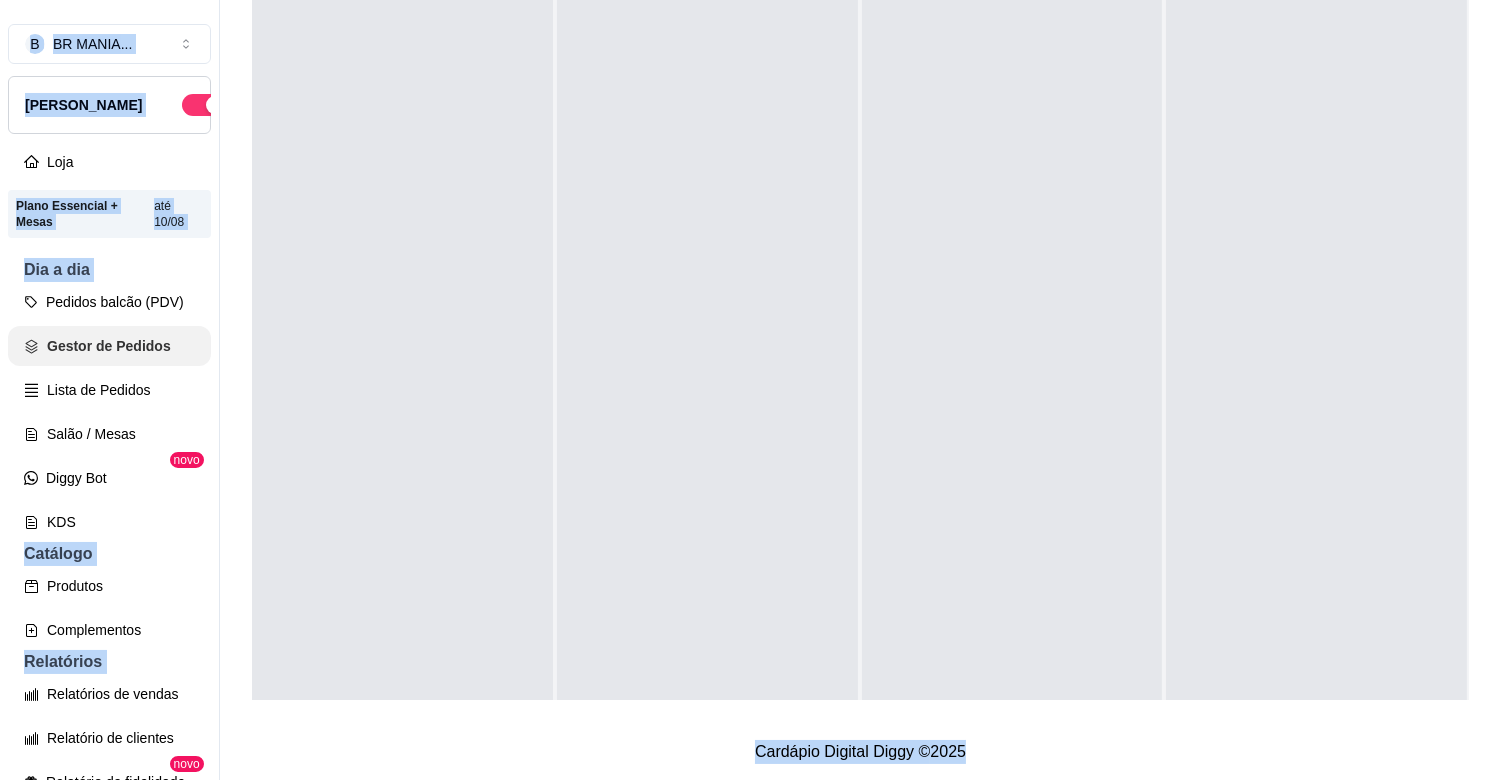 scroll, scrollTop: 0, scrollLeft: 0, axis: both 